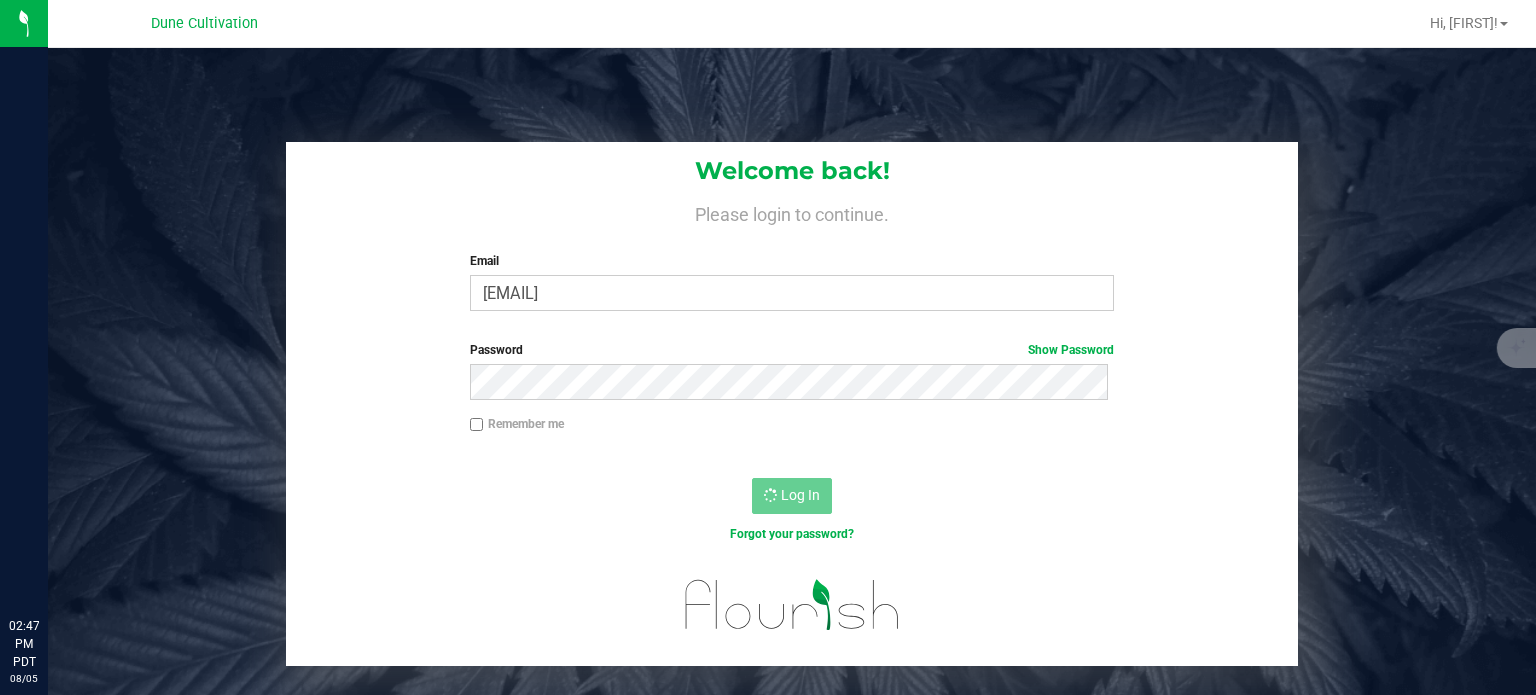 scroll, scrollTop: 0, scrollLeft: 0, axis: both 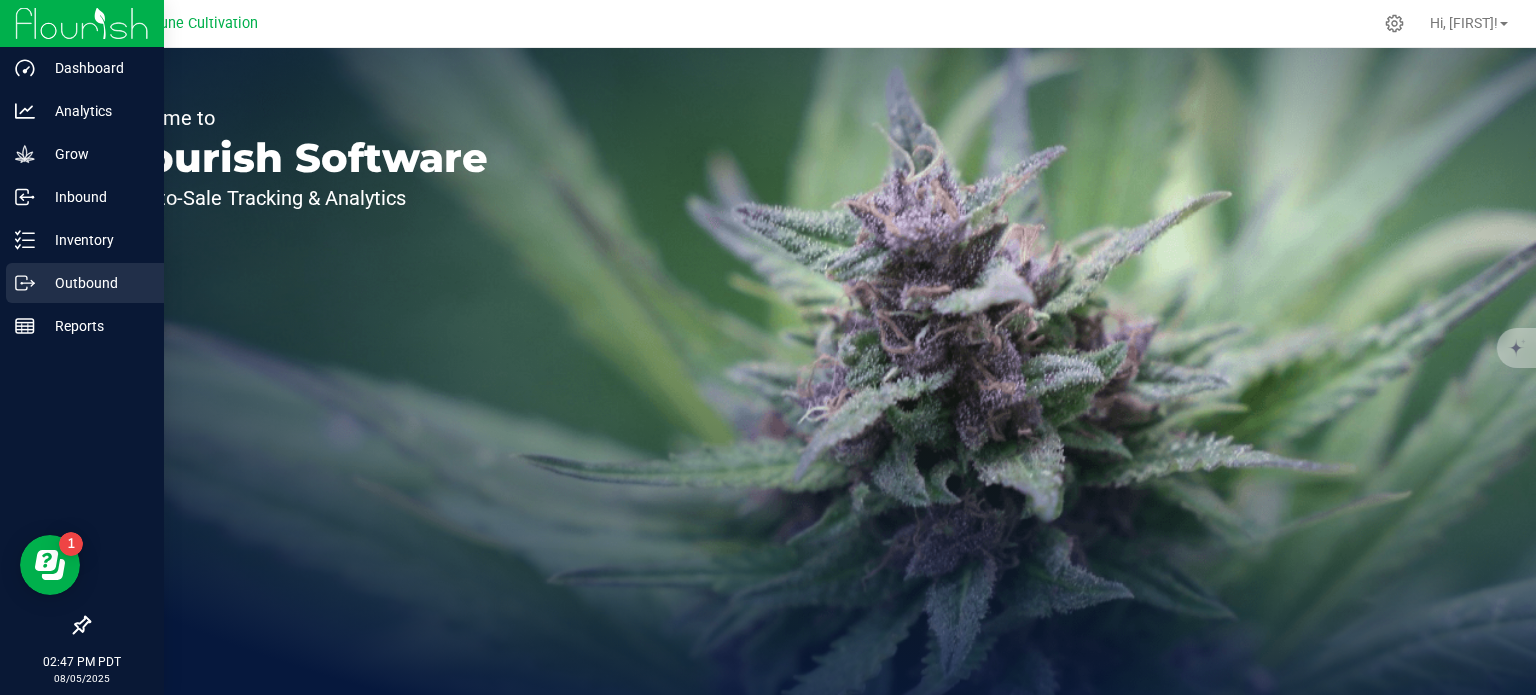 click on "Outbound" at bounding box center (85, 283) 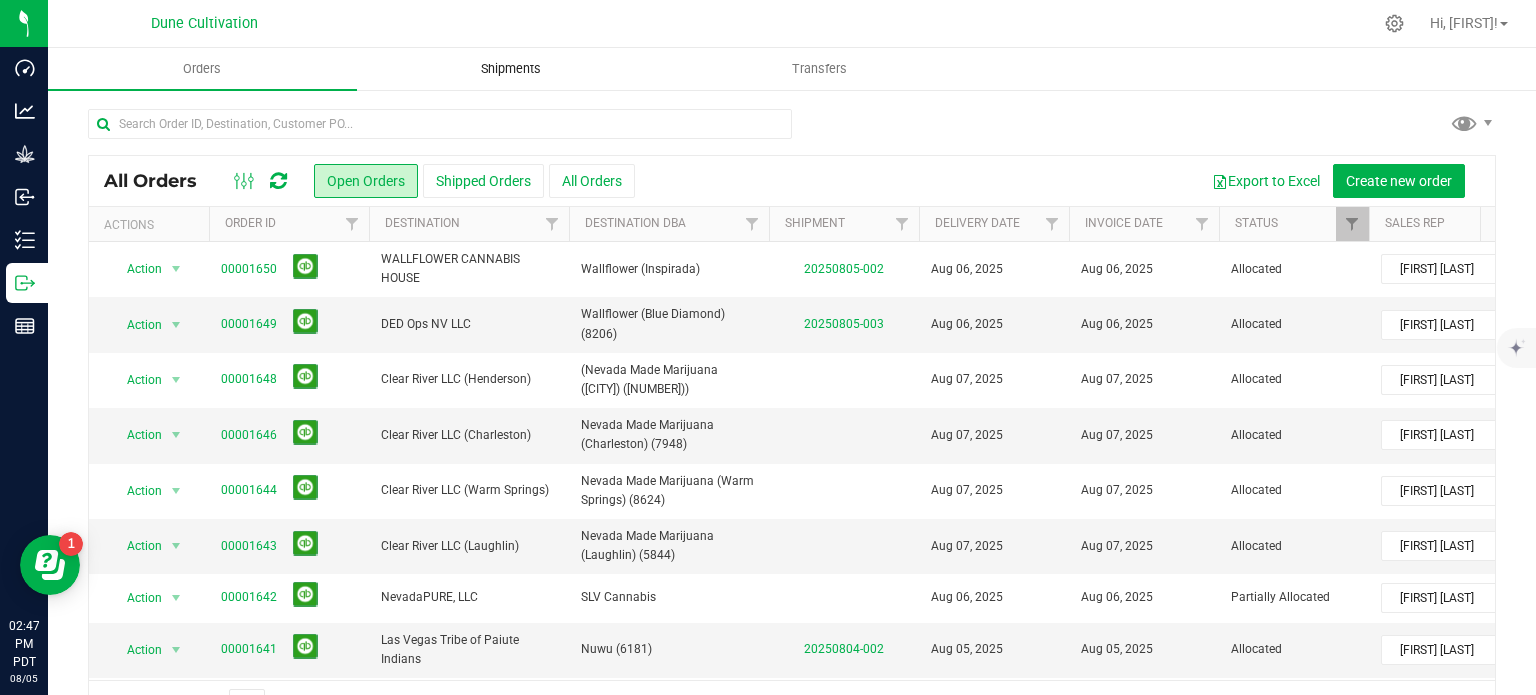 click on "Shipments" at bounding box center [511, 69] 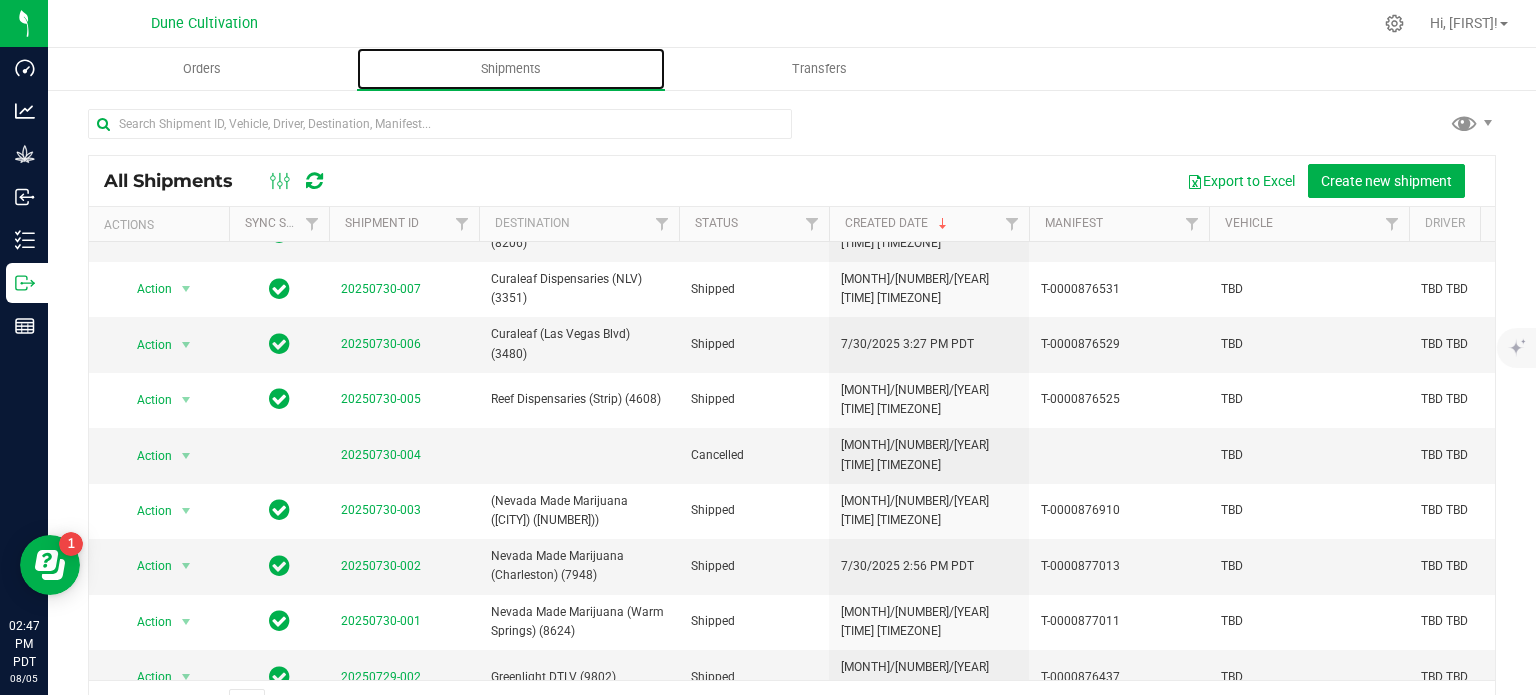 scroll, scrollTop: 576, scrollLeft: 0, axis: vertical 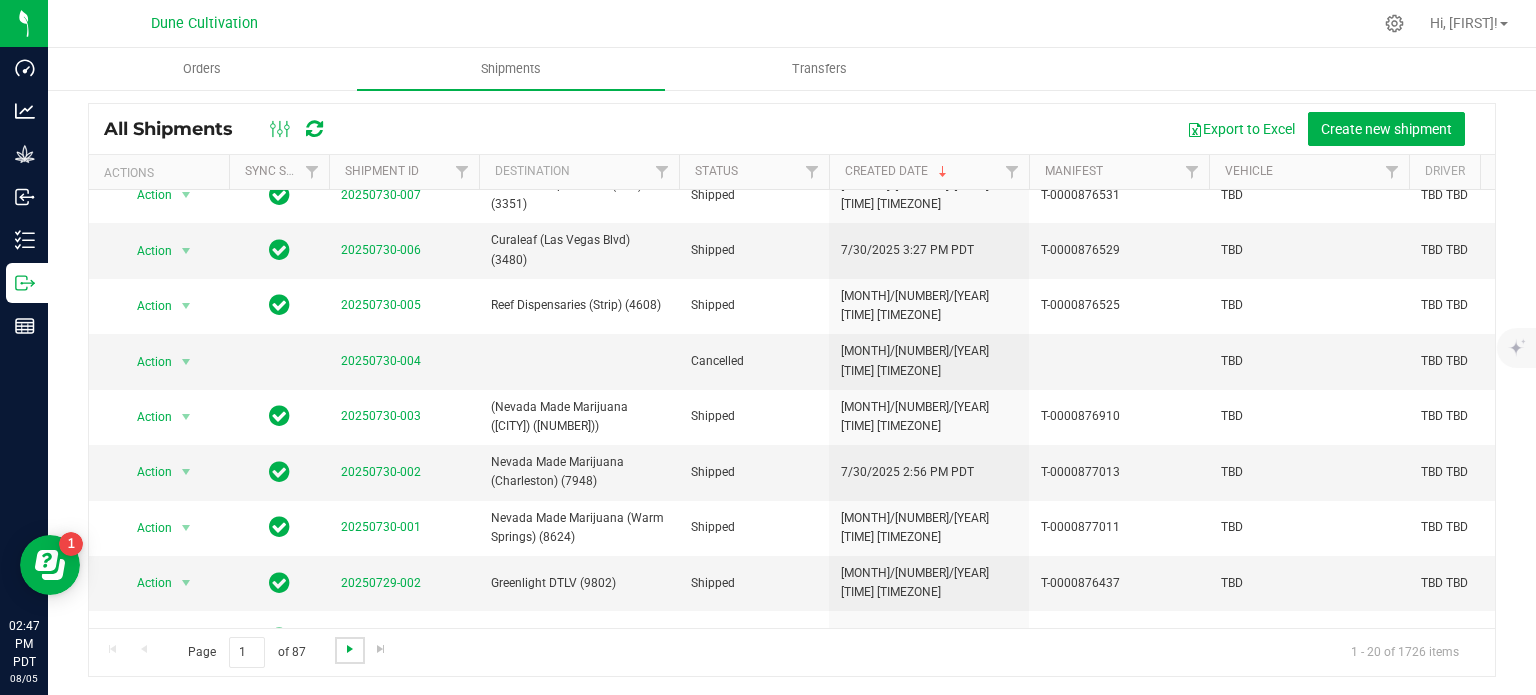 click at bounding box center (350, 649) 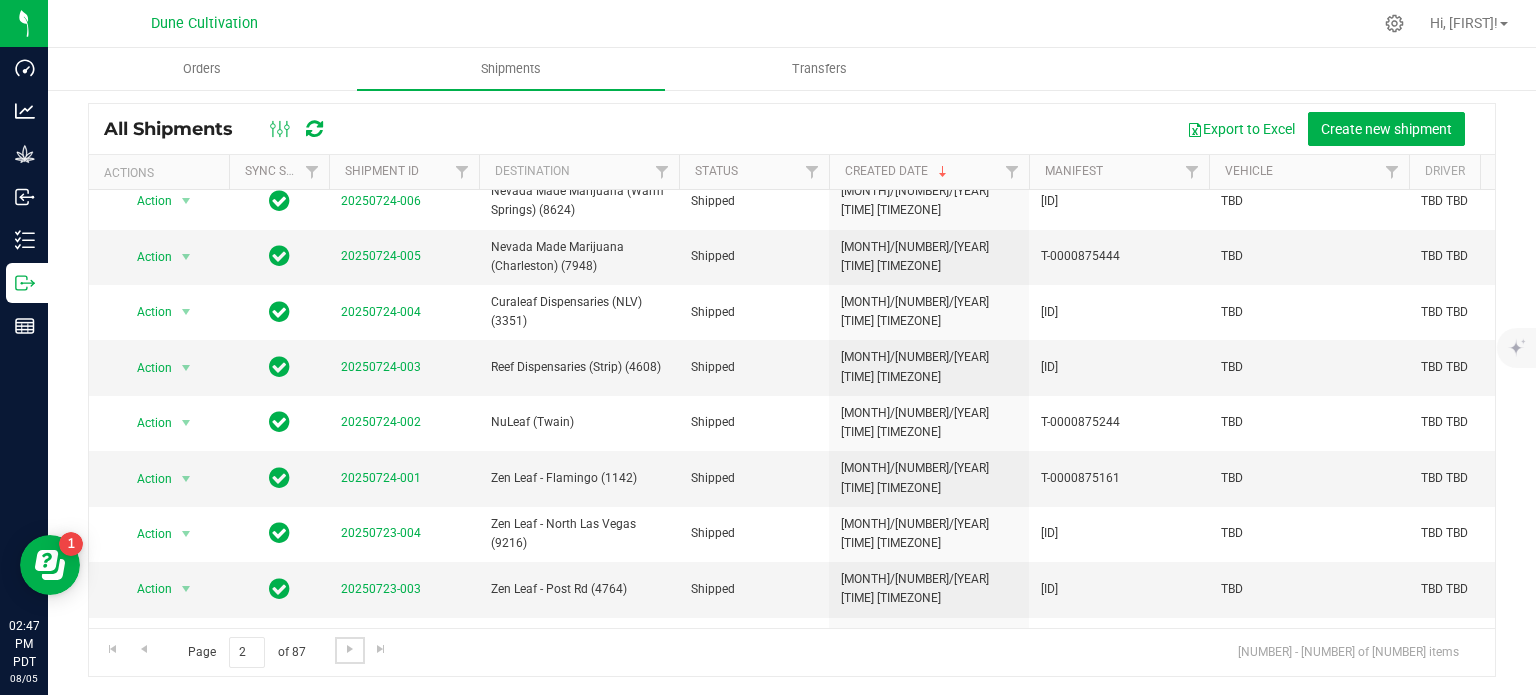 scroll, scrollTop: 576, scrollLeft: 0, axis: vertical 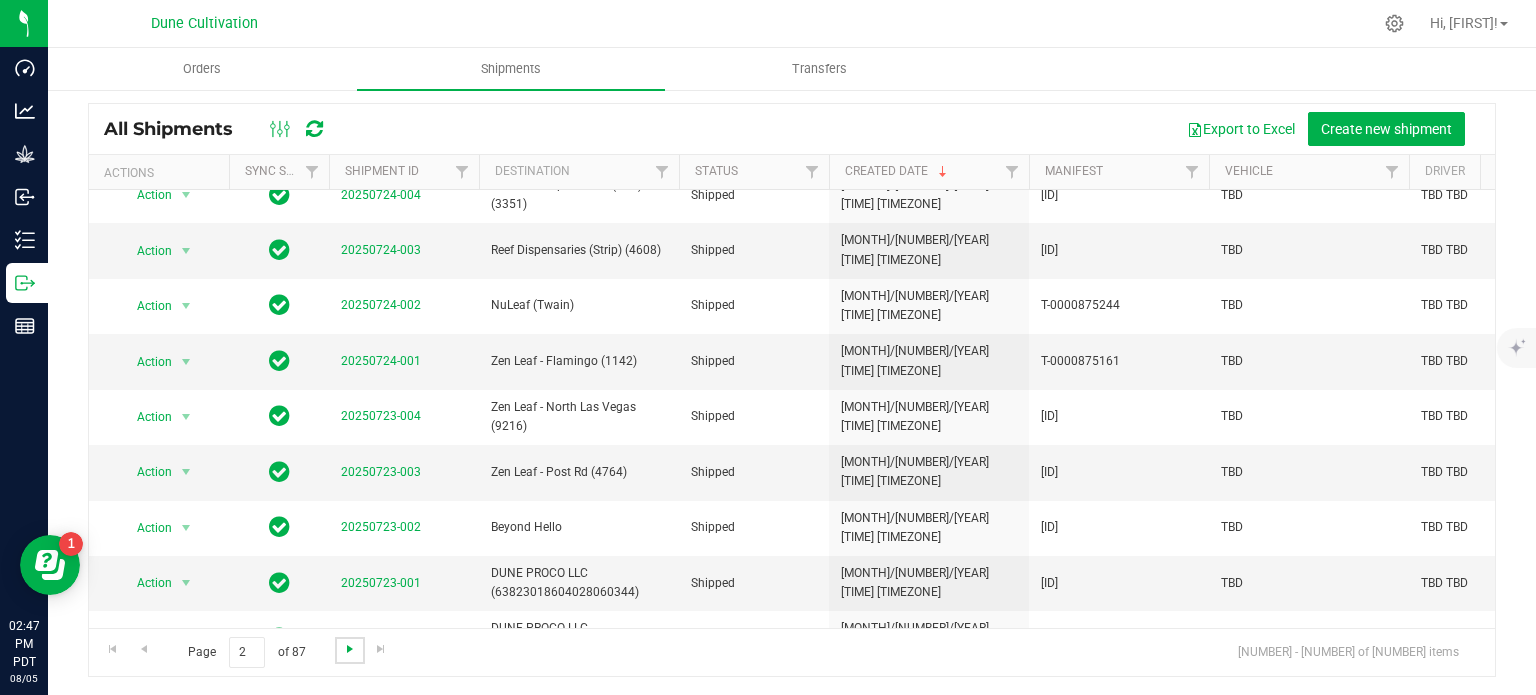 click at bounding box center [350, 649] 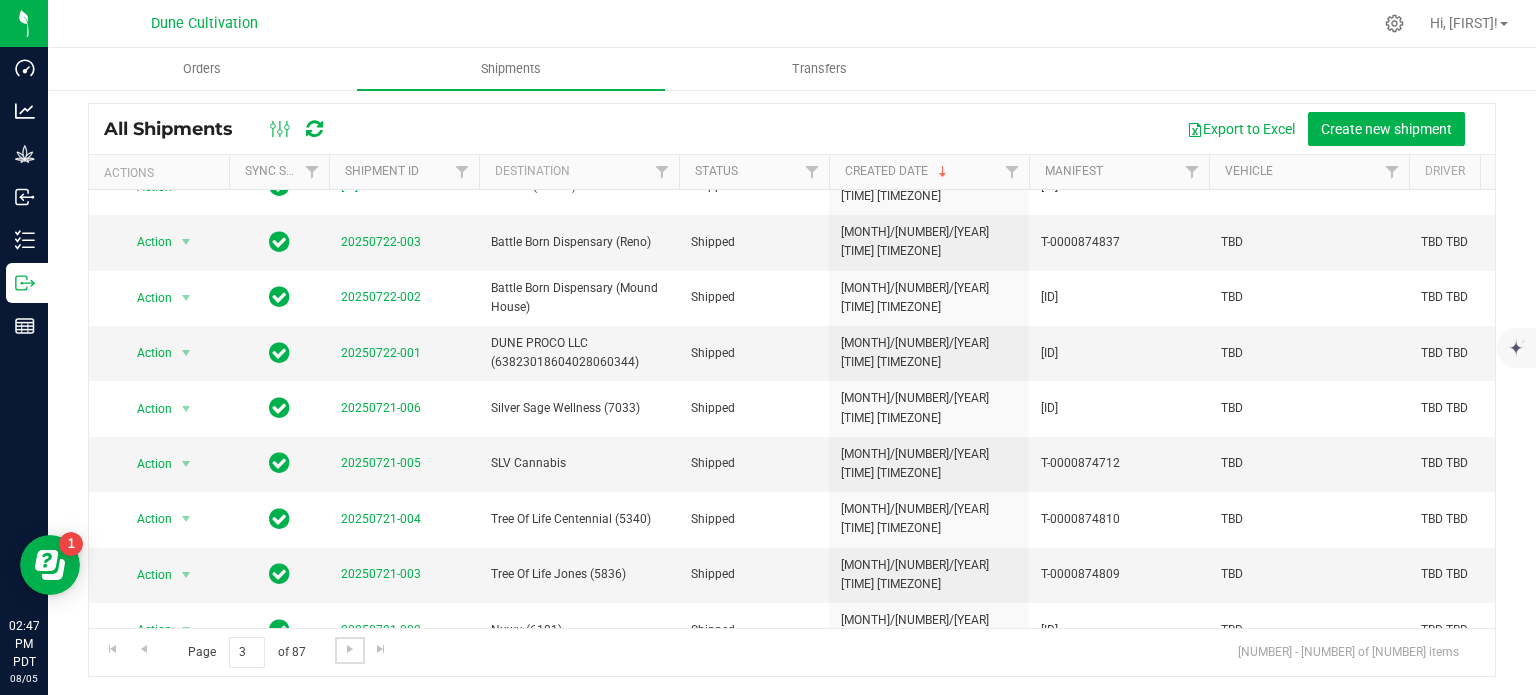 scroll, scrollTop: 0, scrollLeft: 0, axis: both 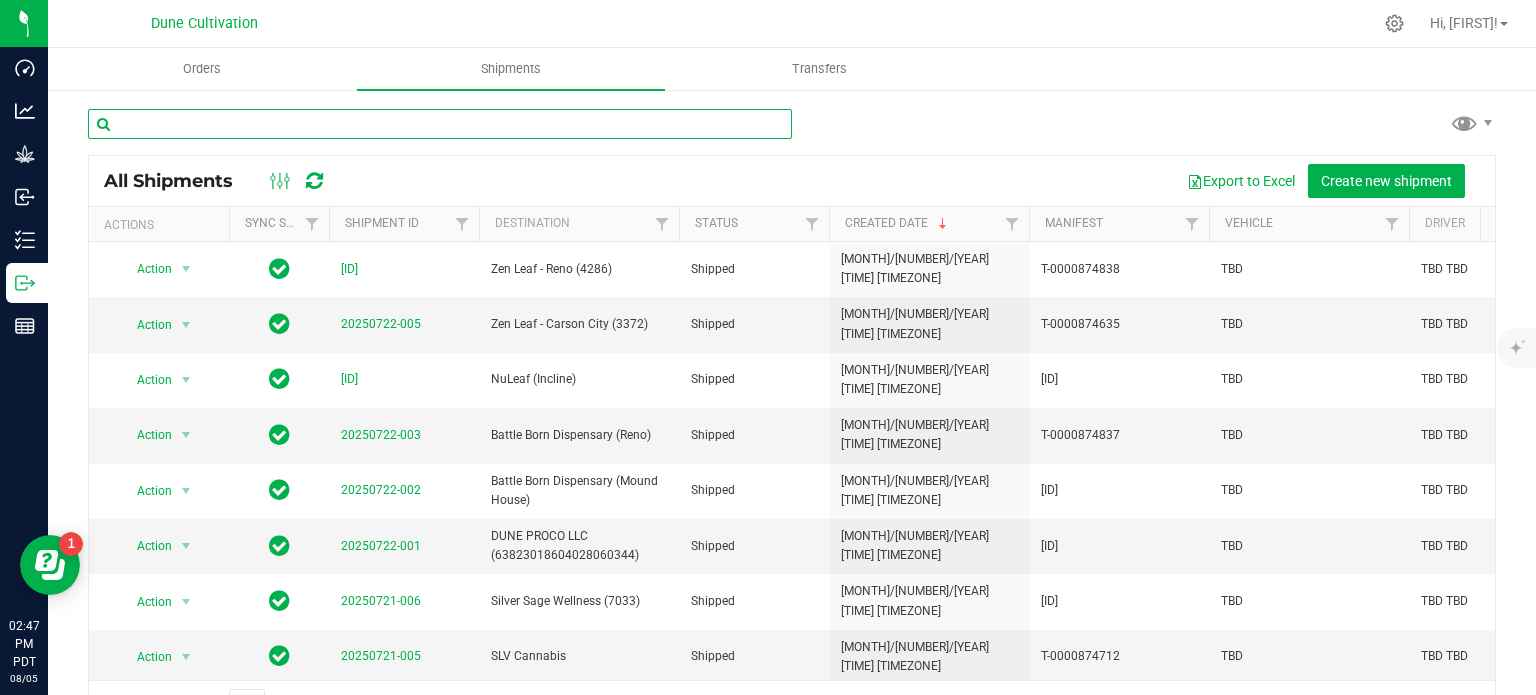 click at bounding box center (440, 124) 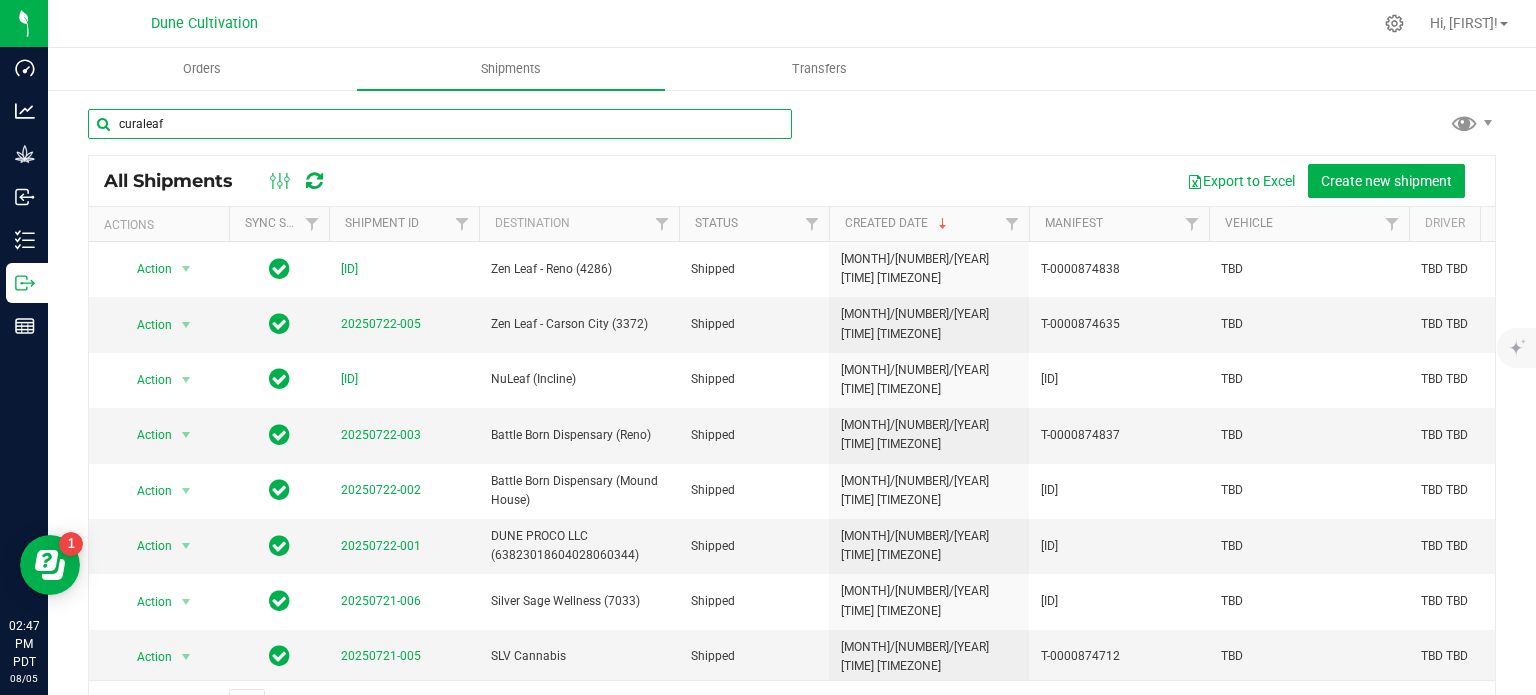 type on "curaleaf" 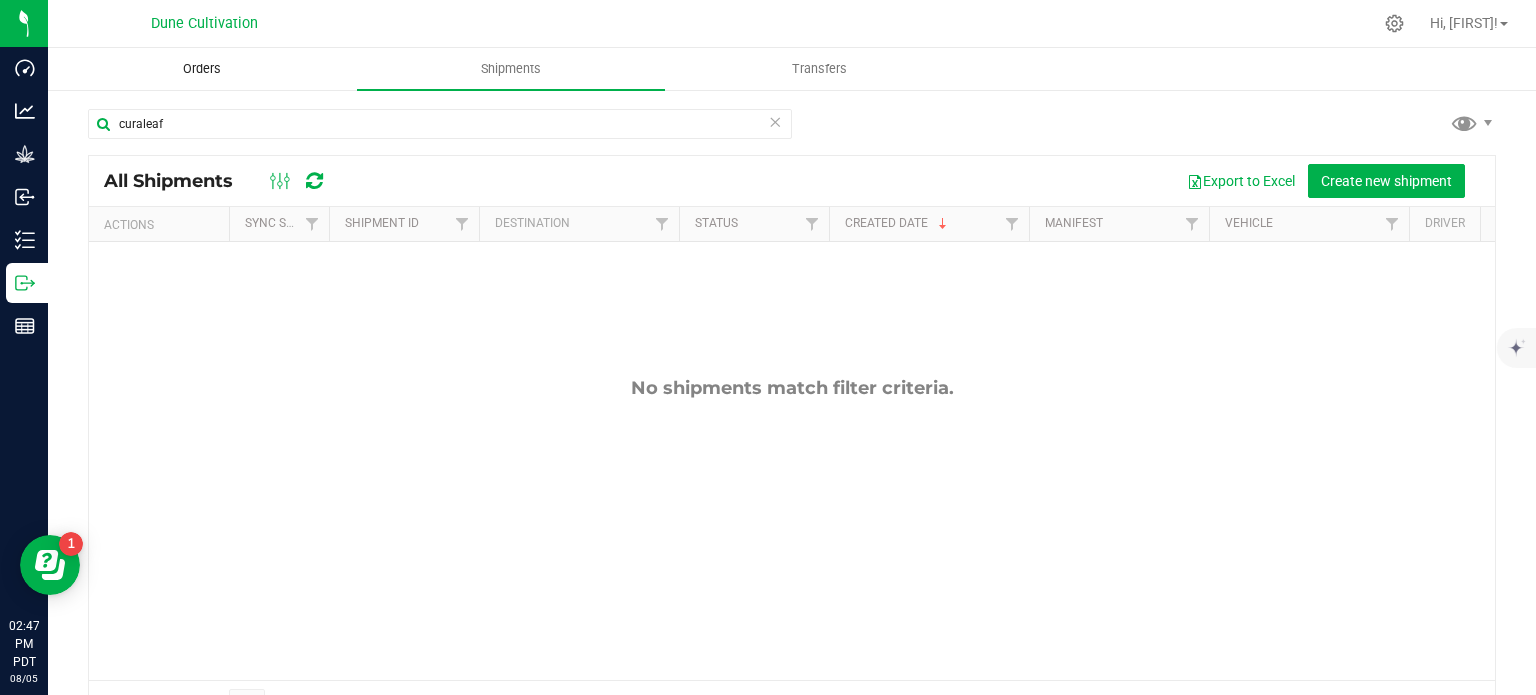 click on "Orders" at bounding box center (202, 69) 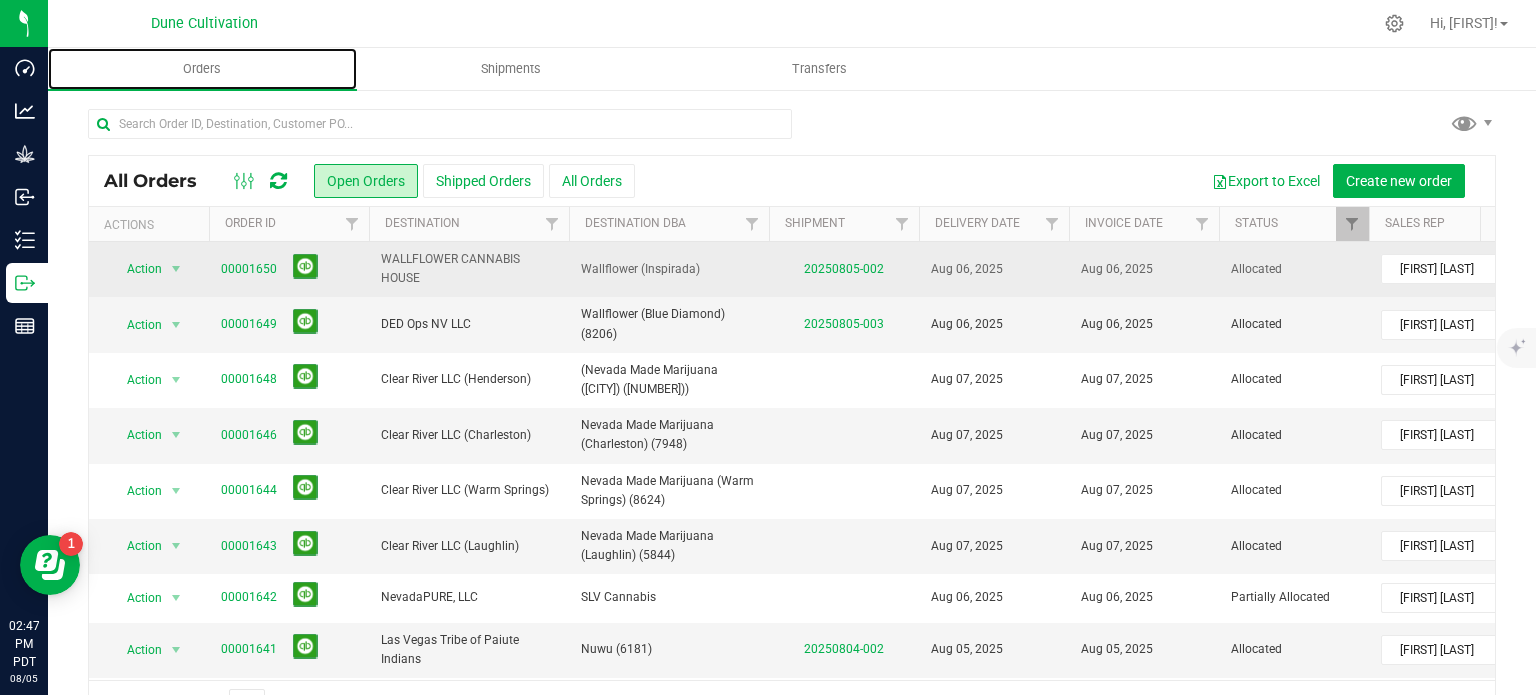 scroll, scrollTop: 174, scrollLeft: 0, axis: vertical 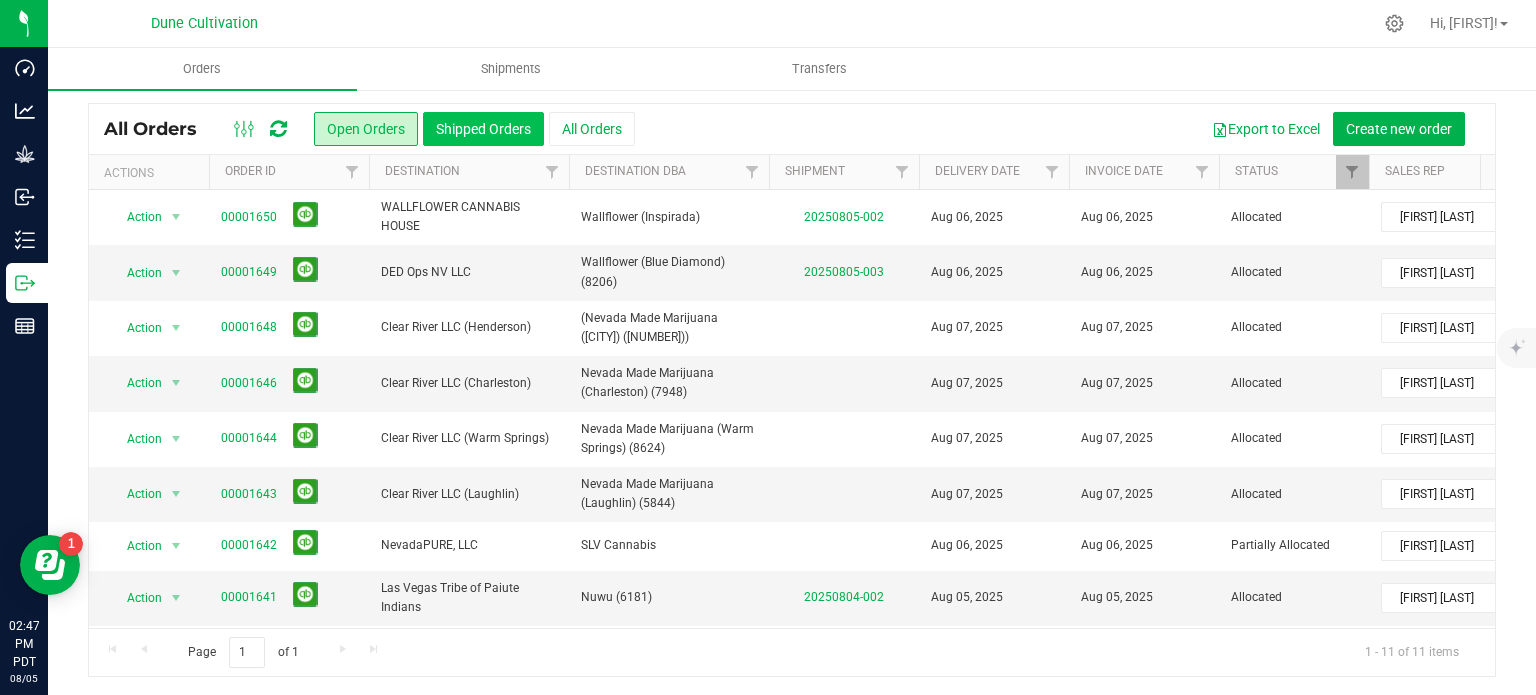 click on "Shipped Orders" at bounding box center (483, 129) 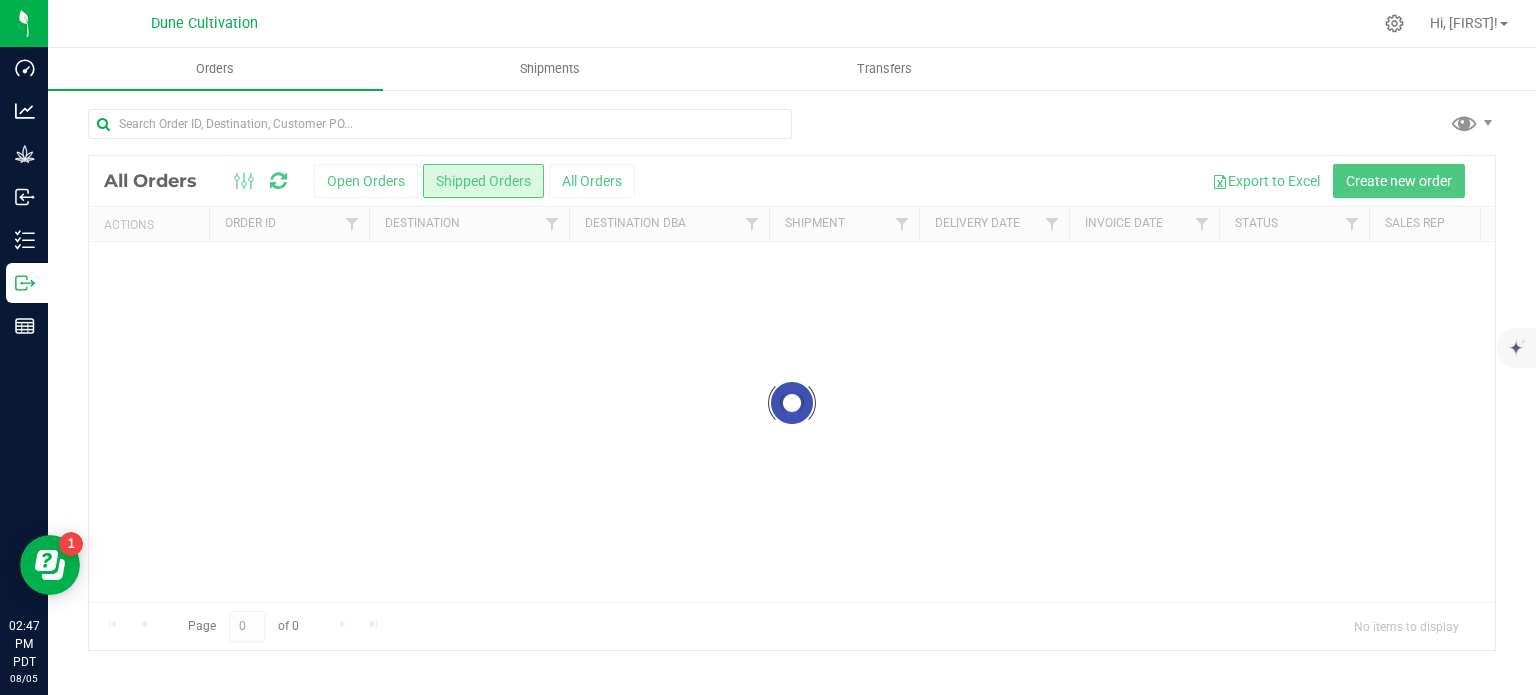 scroll, scrollTop: 0, scrollLeft: 0, axis: both 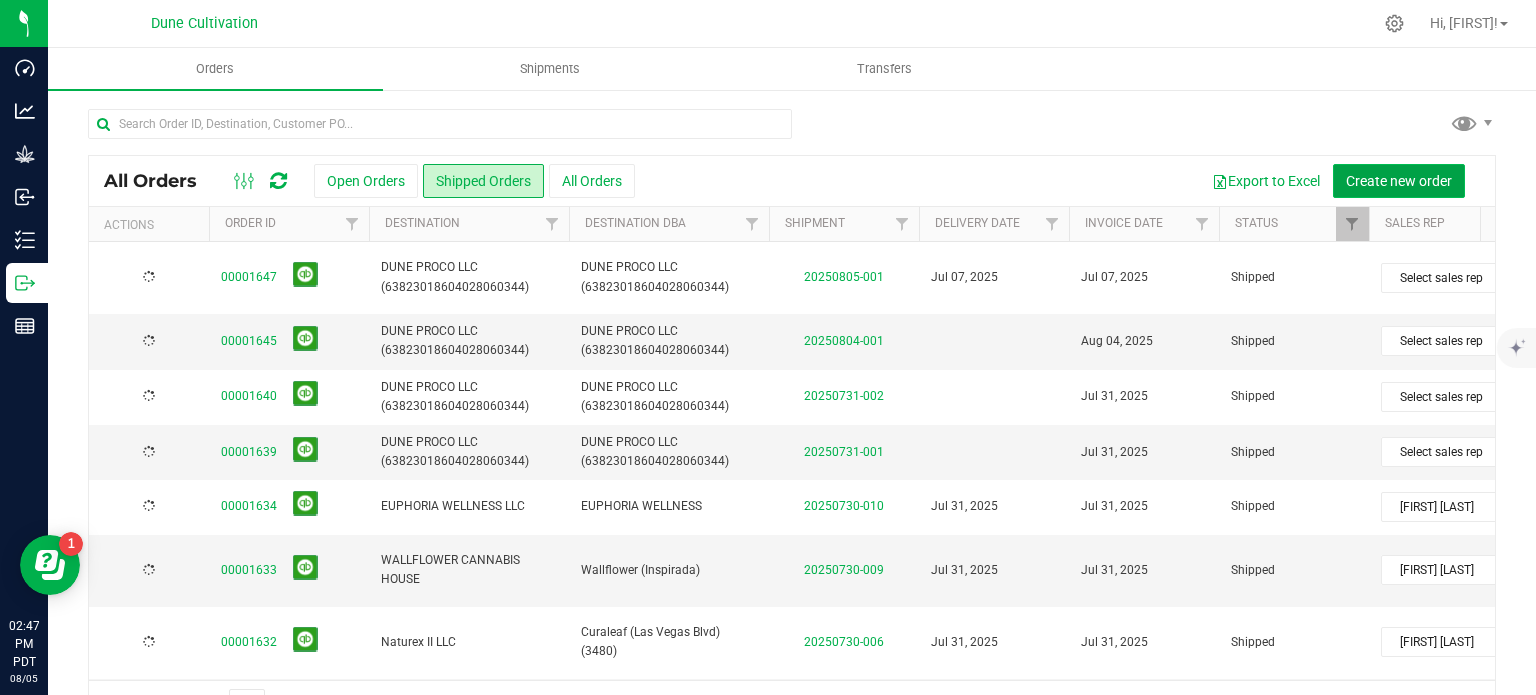 click on "Create new order" at bounding box center [1399, 181] 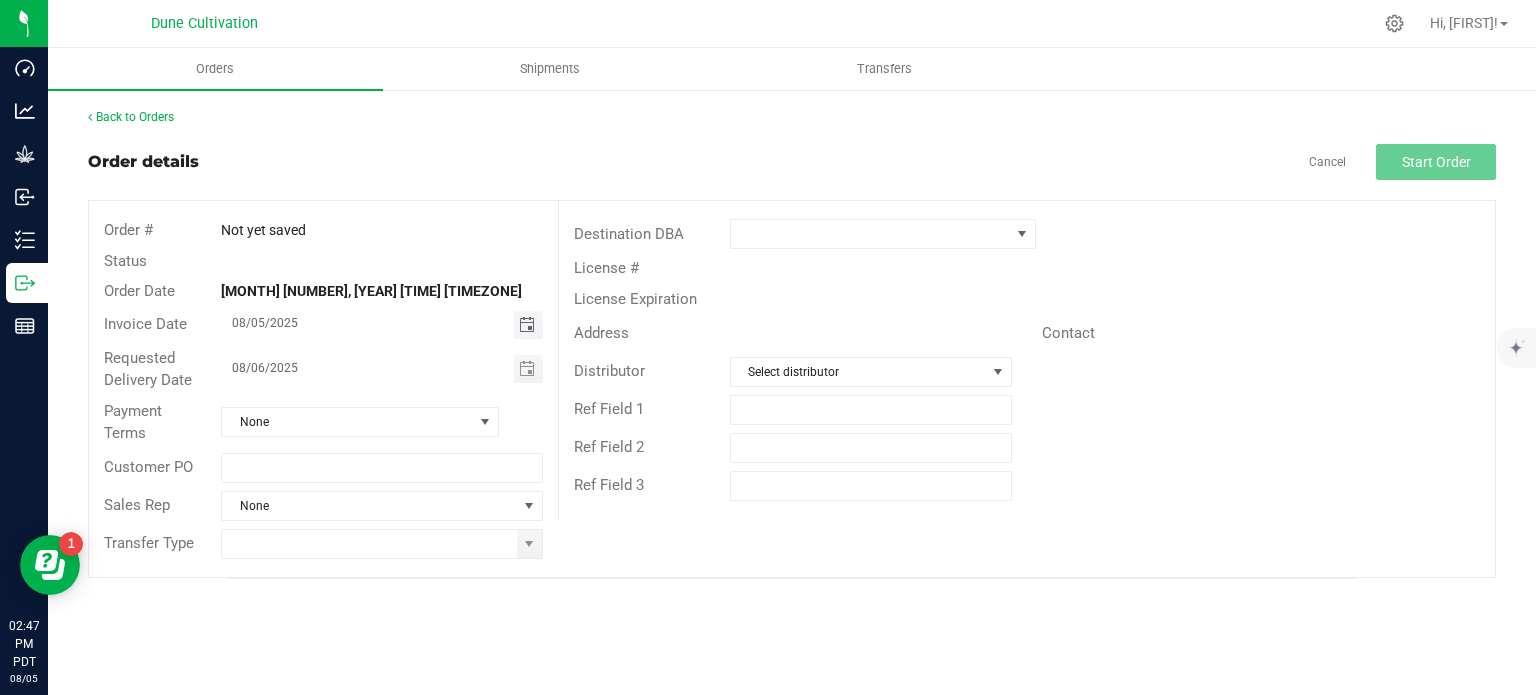 click at bounding box center (527, 325) 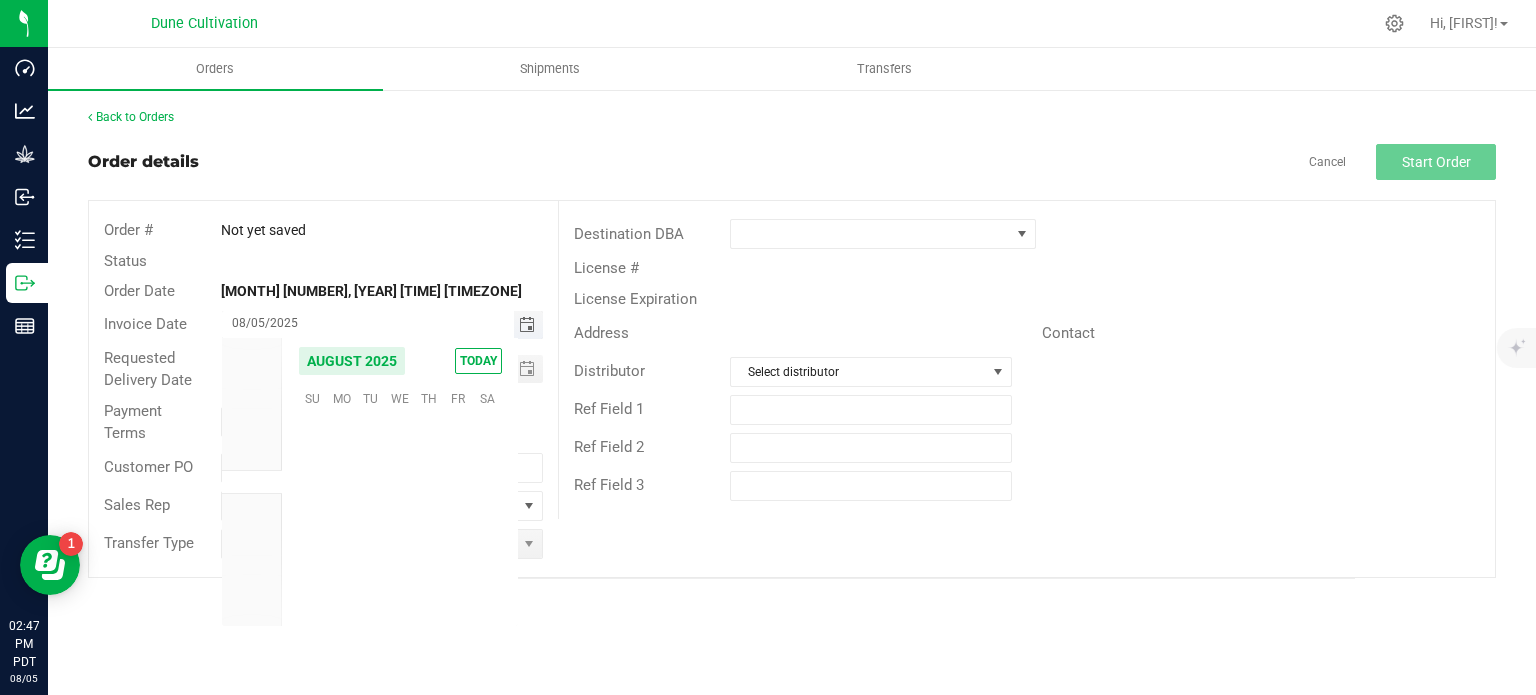 scroll, scrollTop: 36168, scrollLeft: 0, axis: vertical 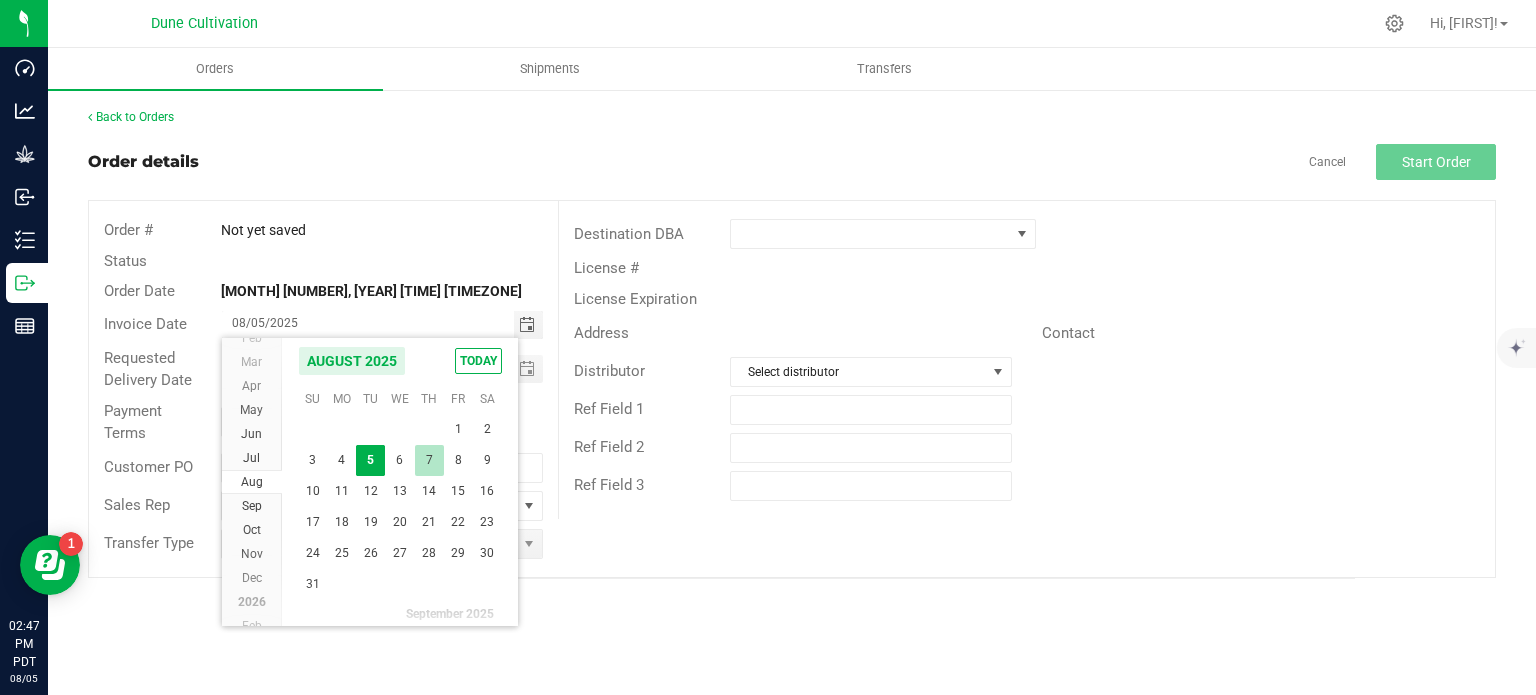 click on "7" at bounding box center (429, 460) 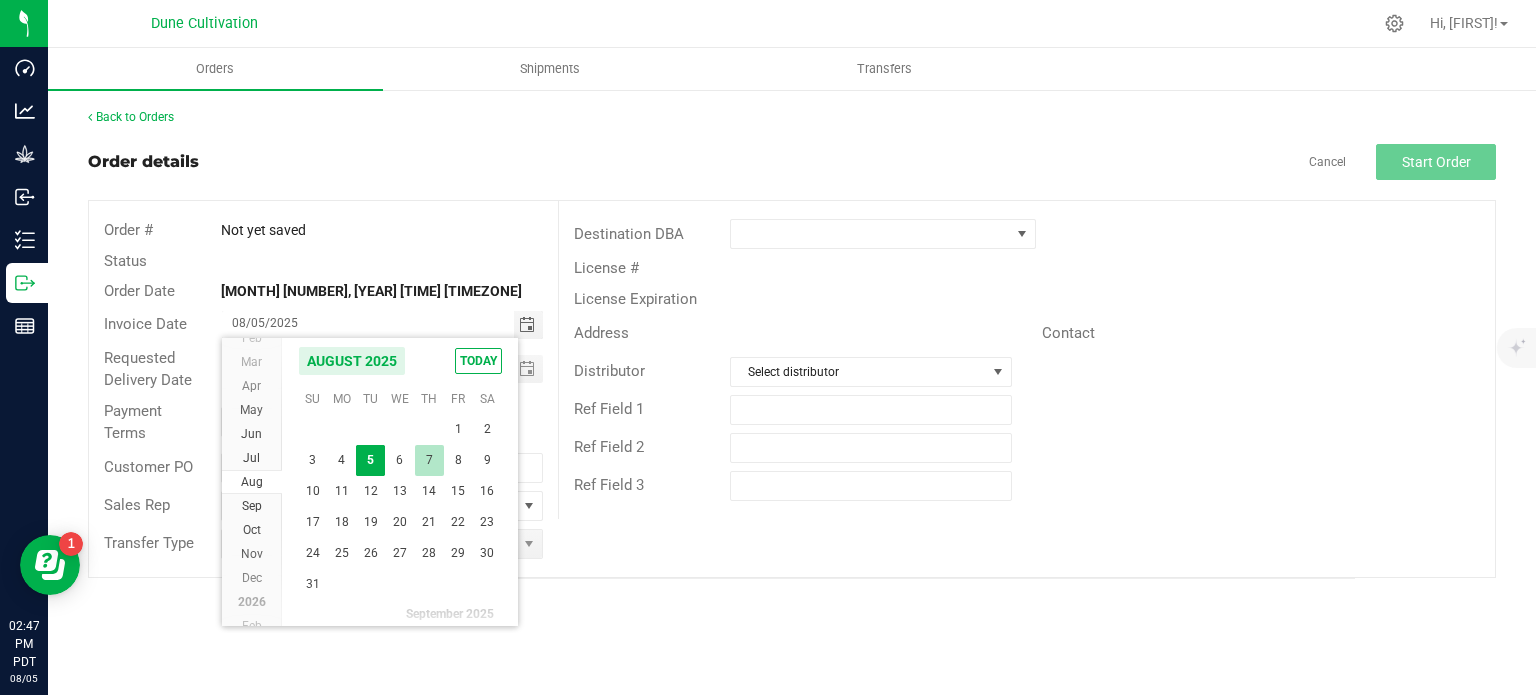 type on "08/07/2025" 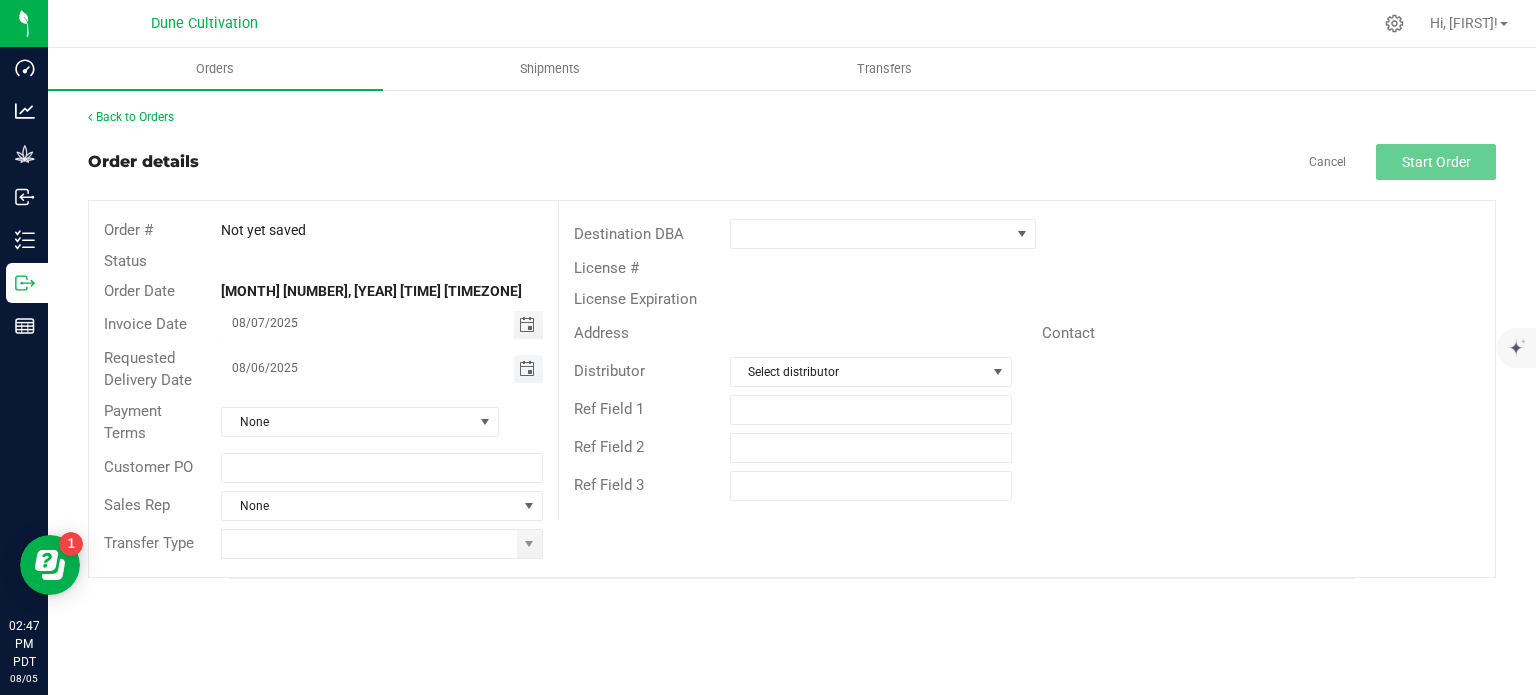 click at bounding box center (527, 369) 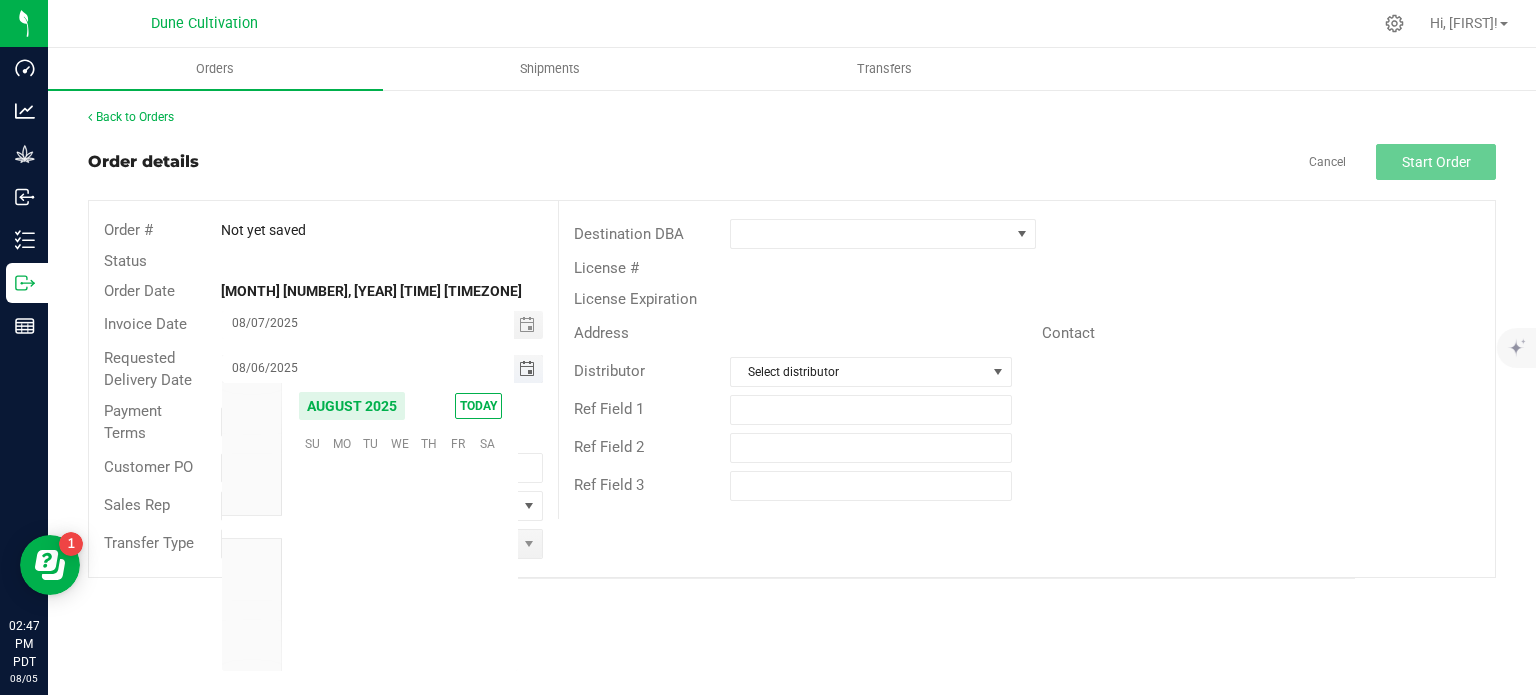 scroll, scrollTop: 36168, scrollLeft: 0, axis: vertical 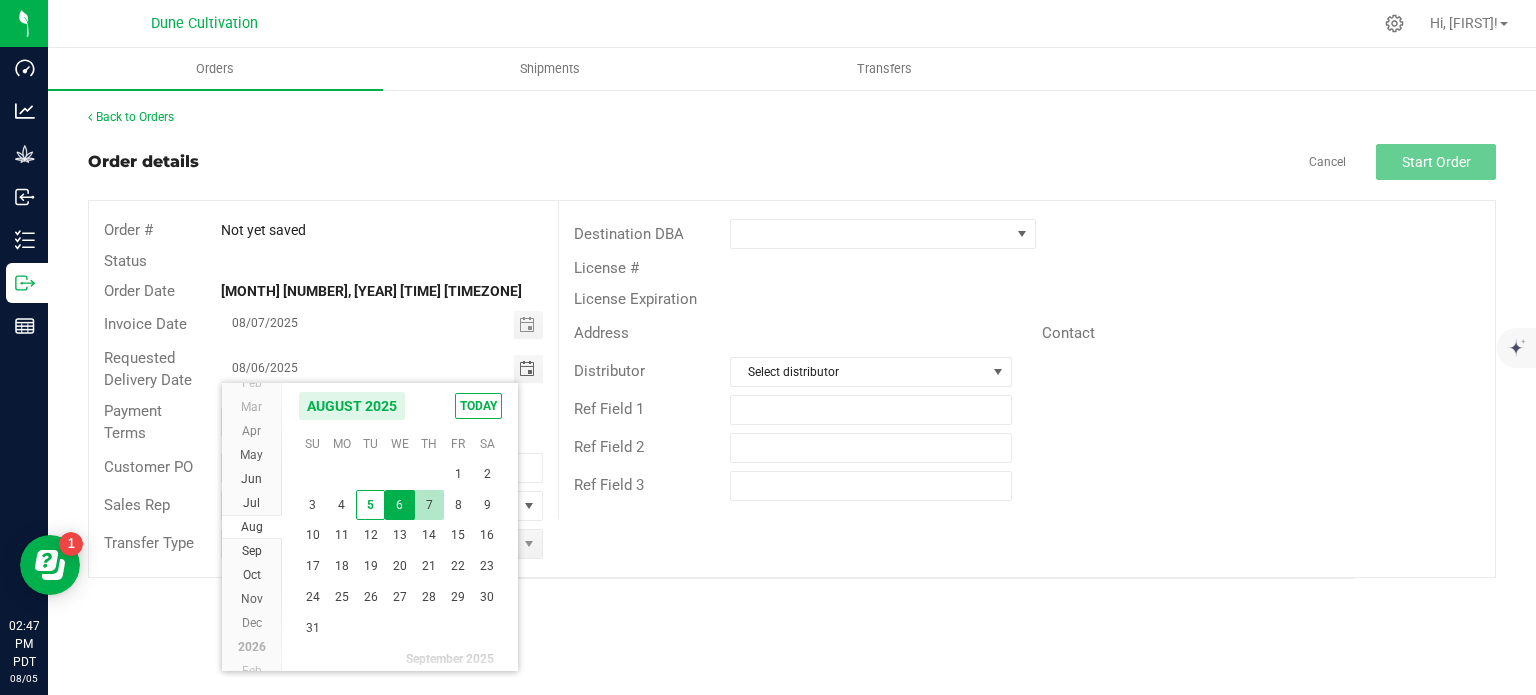 click on "7" at bounding box center (429, 505) 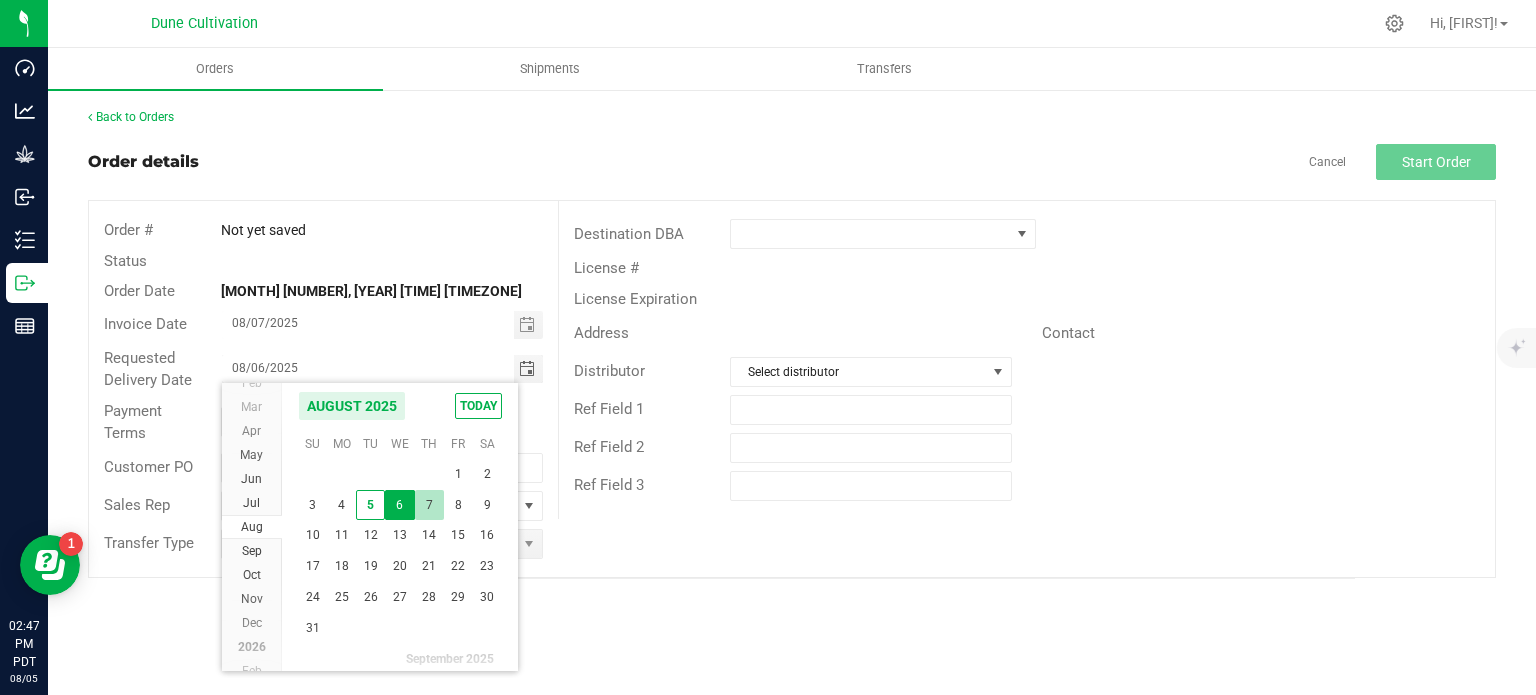 type on "08/07/2025" 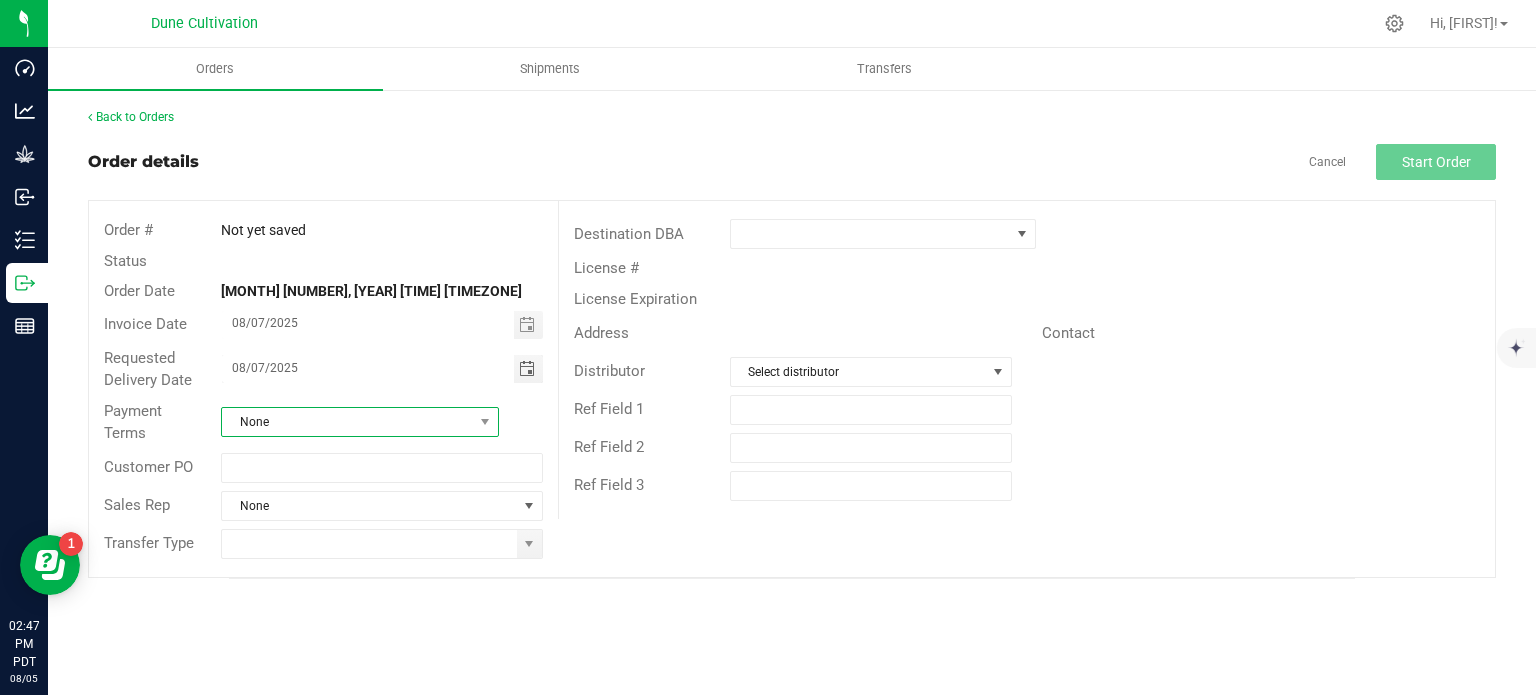 click on "None" at bounding box center (347, 422) 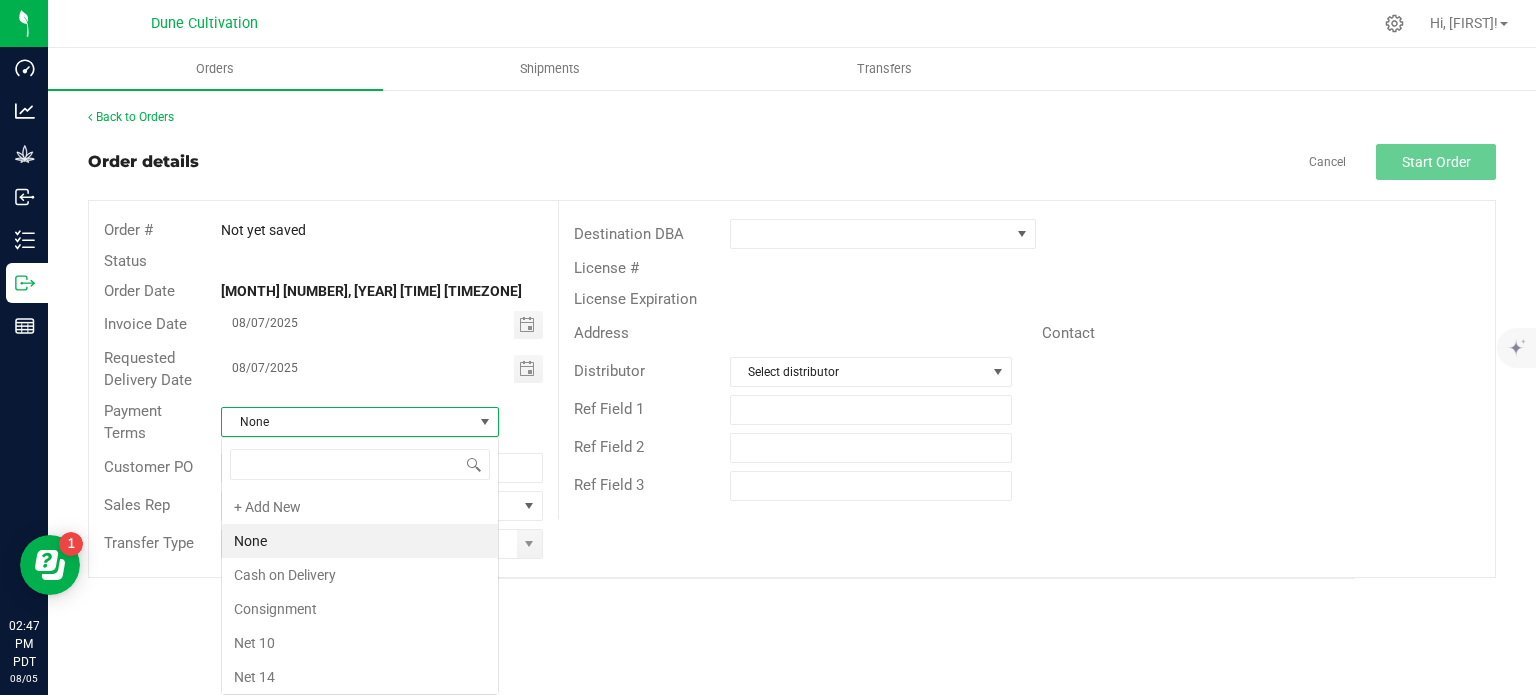 scroll, scrollTop: 99970, scrollLeft: 99722, axis: both 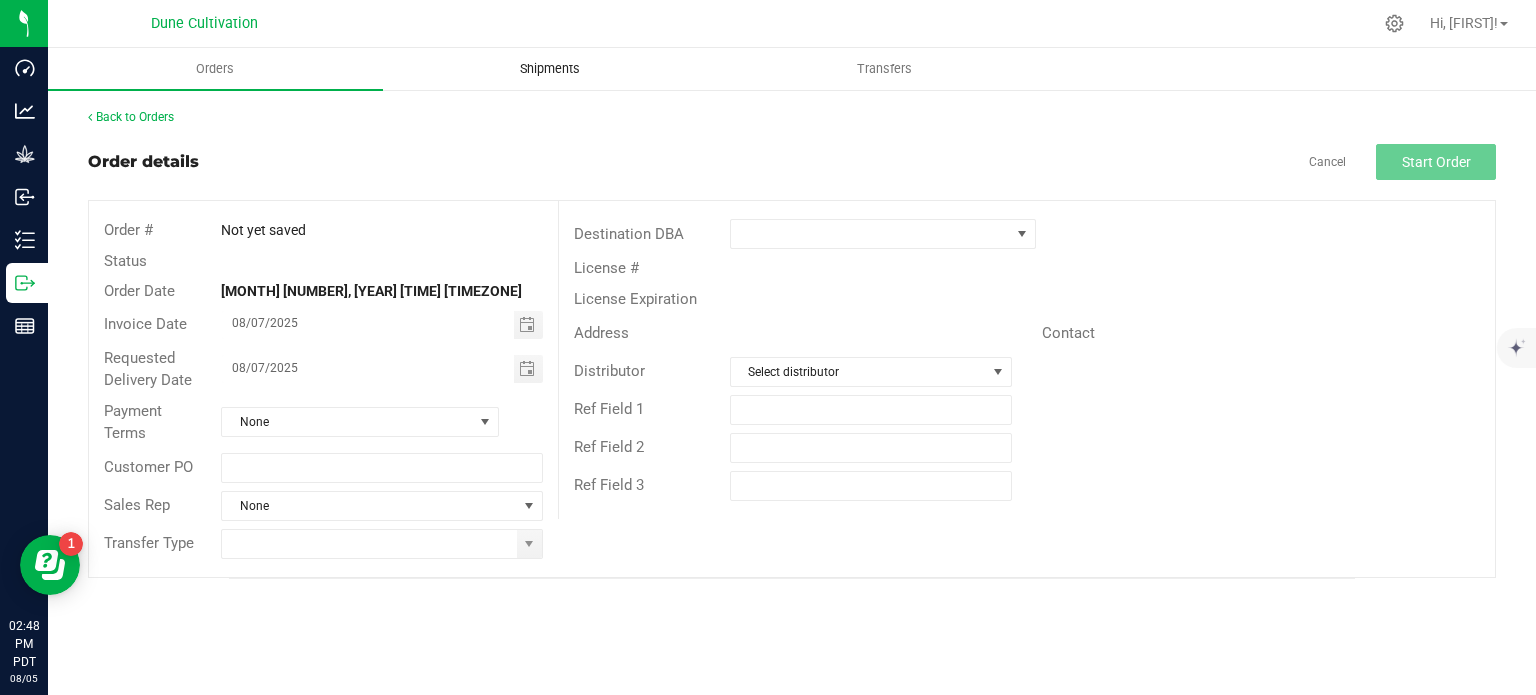 click on "Shipments" at bounding box center (550, 69) 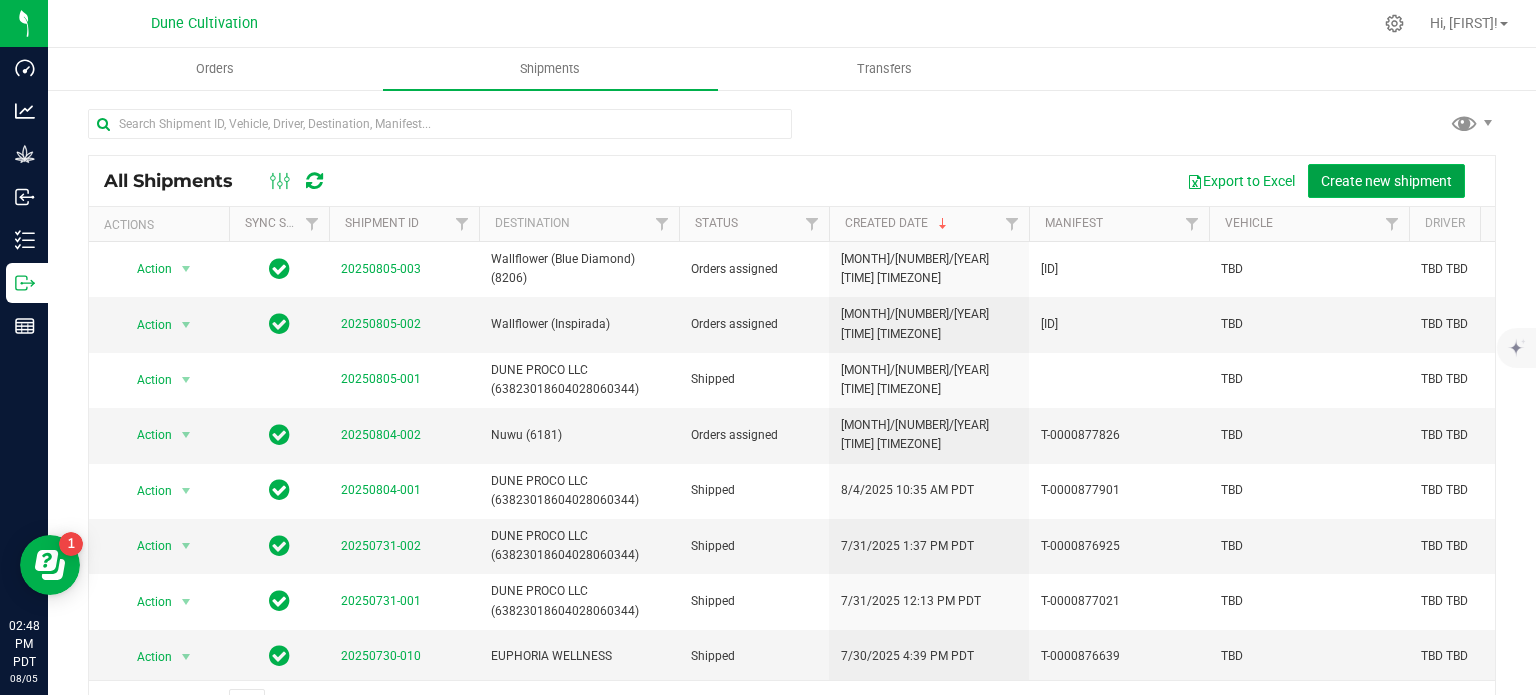 click on "Create new shipment" at bounding box center (1386, 181) 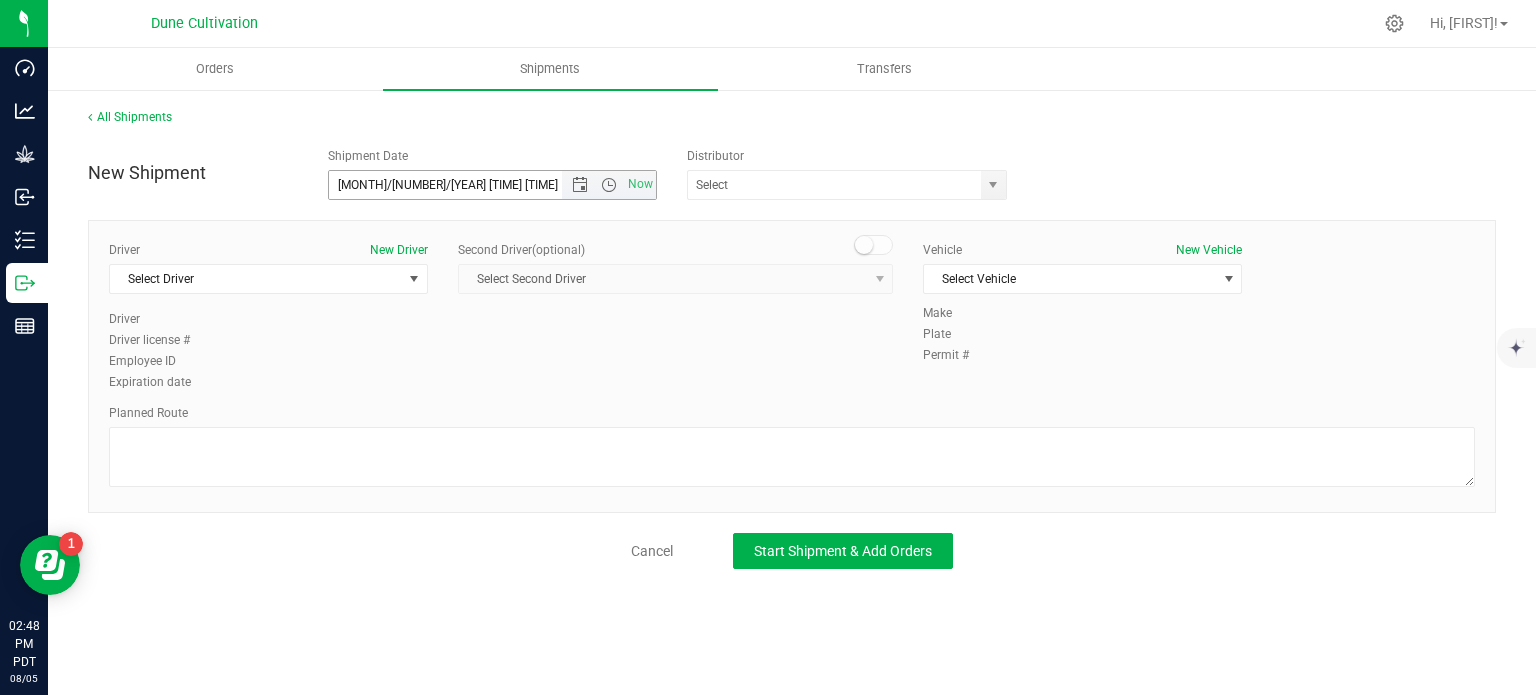 click on "[MONTH]/[NUMBER]/[YEAR] [TIME] [TIME]" at bounding box center (463, 185) 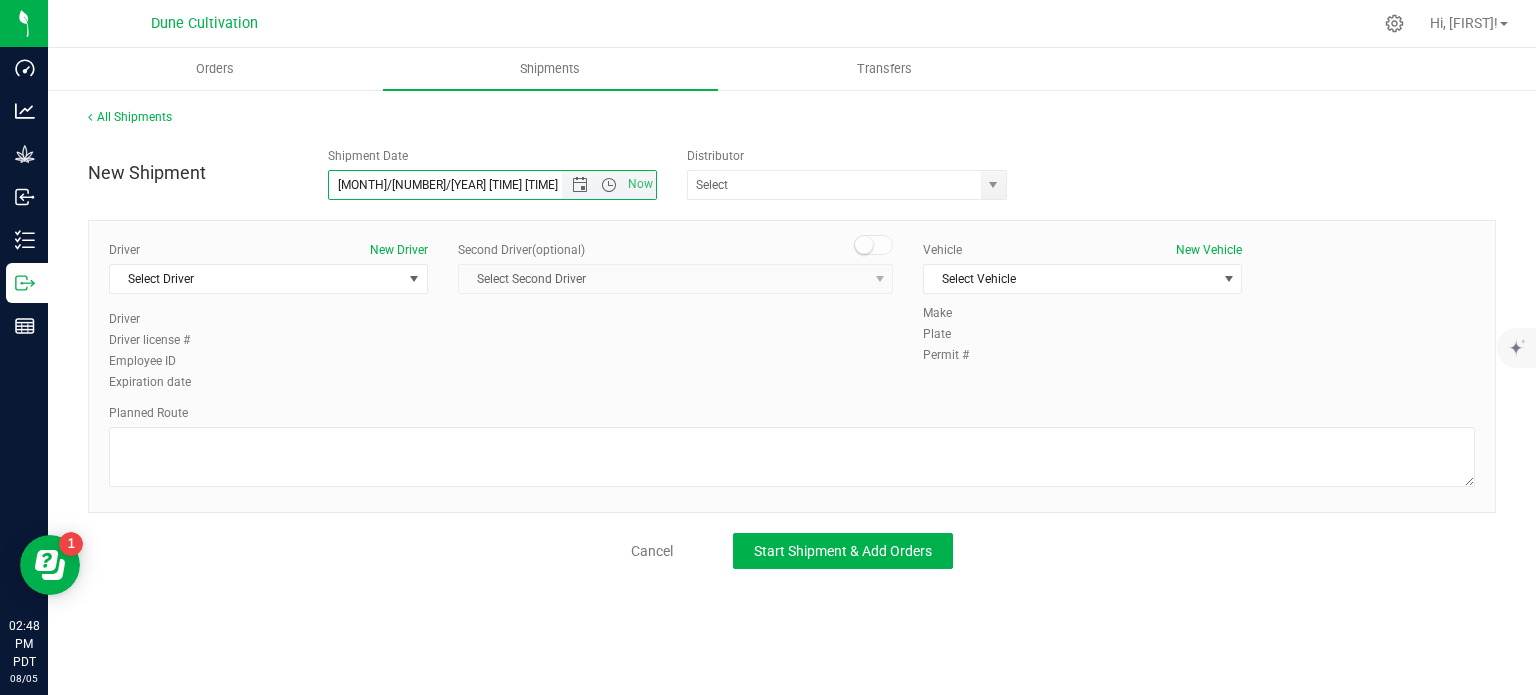 click on "[MONTH]/[NUMBER]/[YEAR] [TIME] [TIME]" at bounding box center (463, 185) 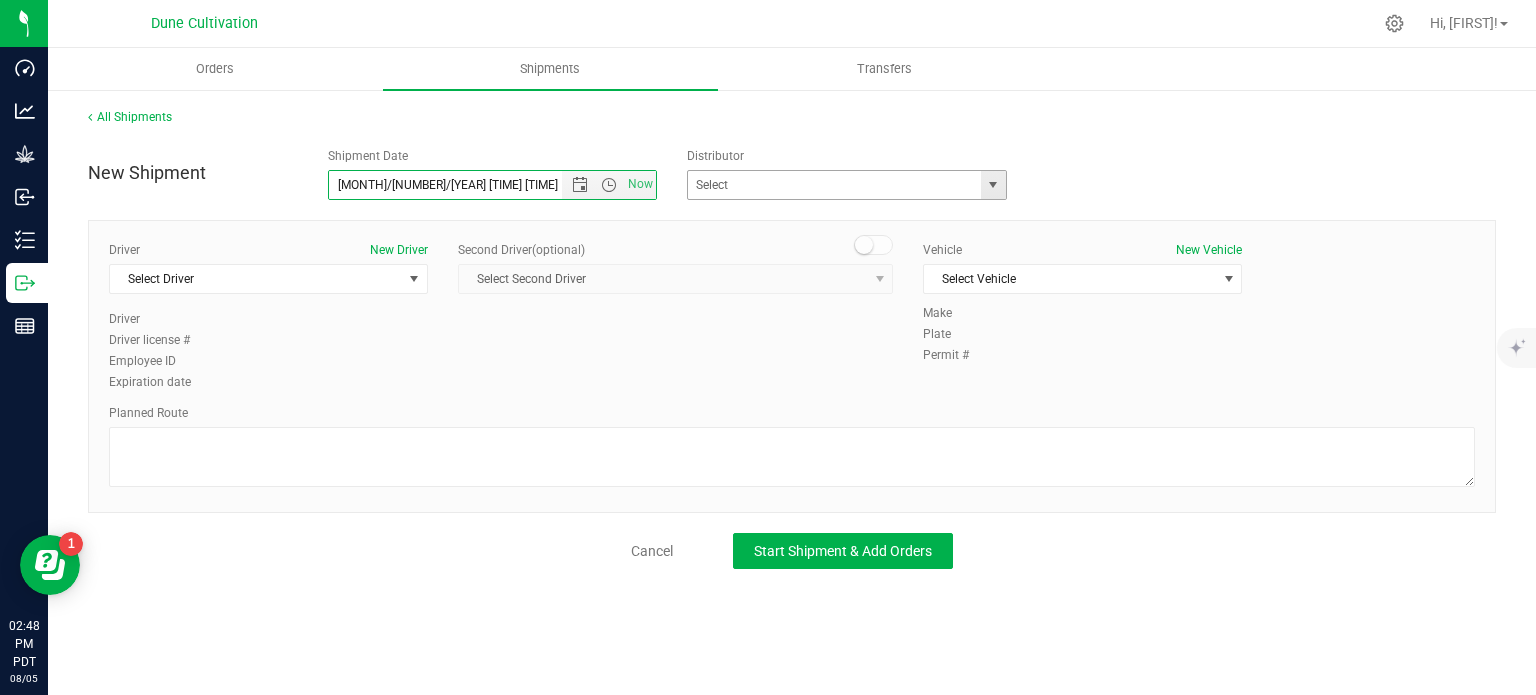type on "[MONTH]/[NUMBER]/[YEAR] [TIME] [TIME]" 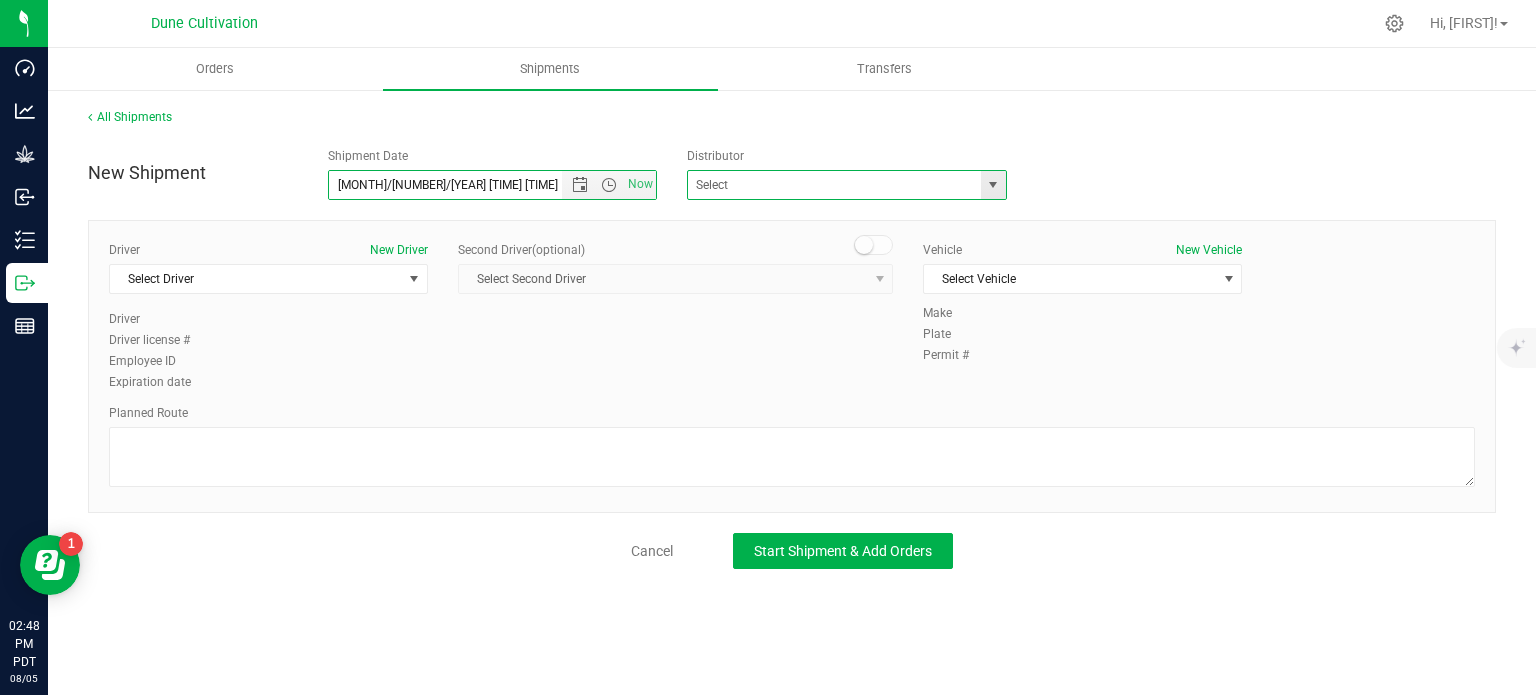 click at bounding box center (847, 185) 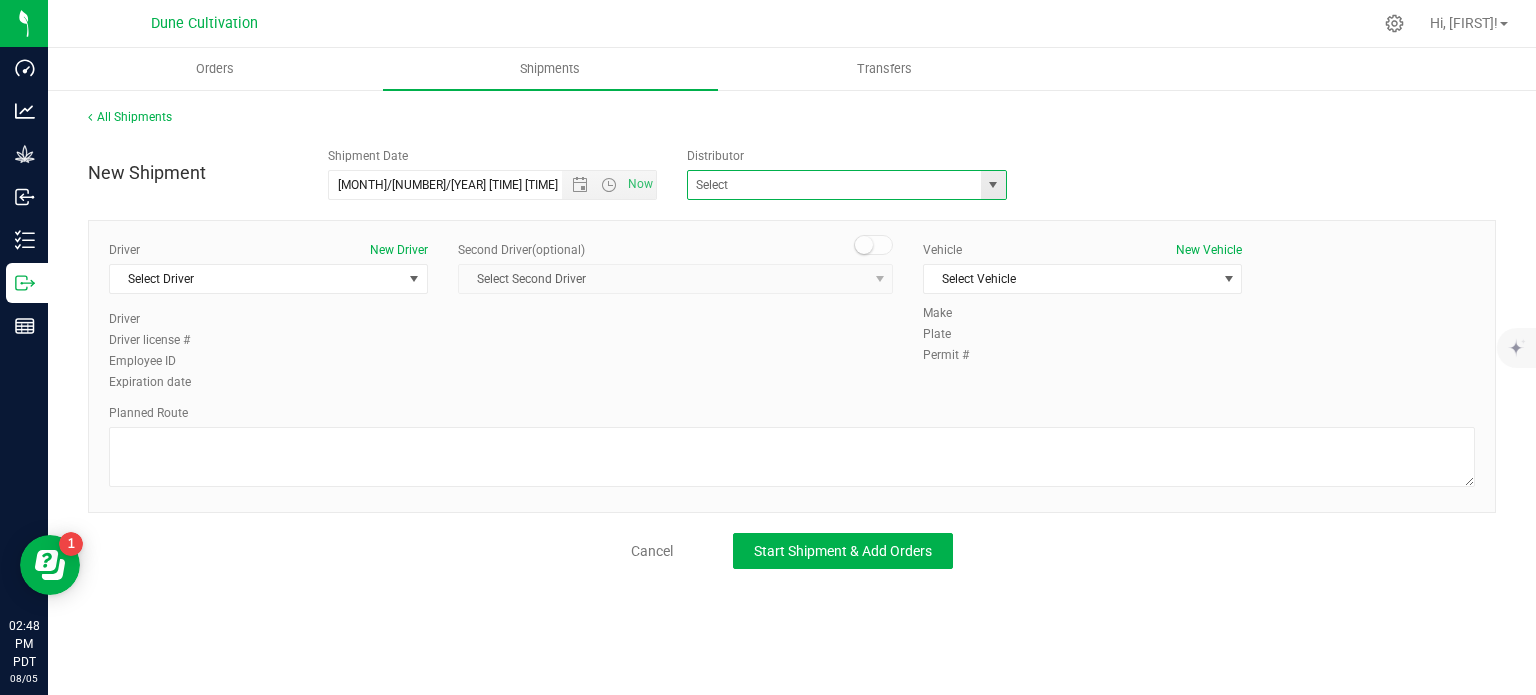 click at bounding box center (993, 185) 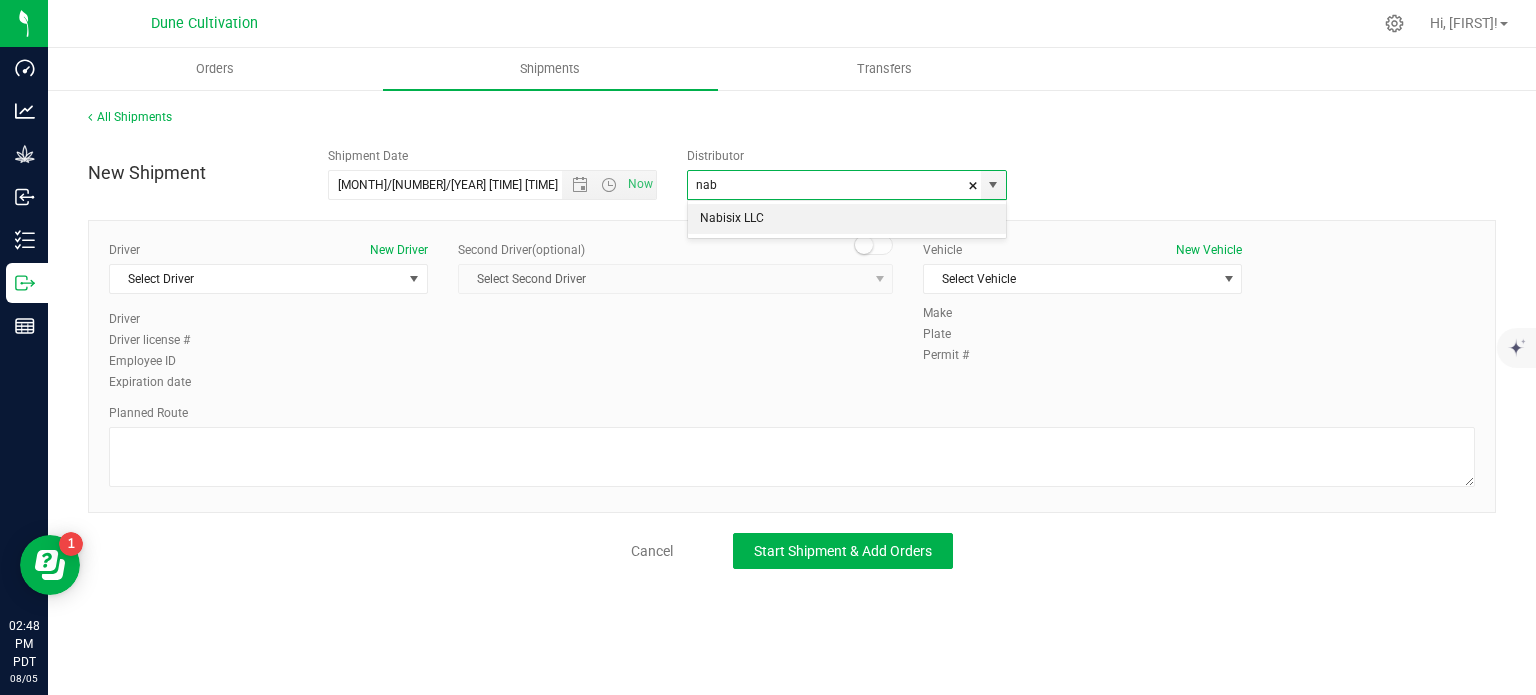 click on "Nabisix LLC" at bounding box center [847, 219] 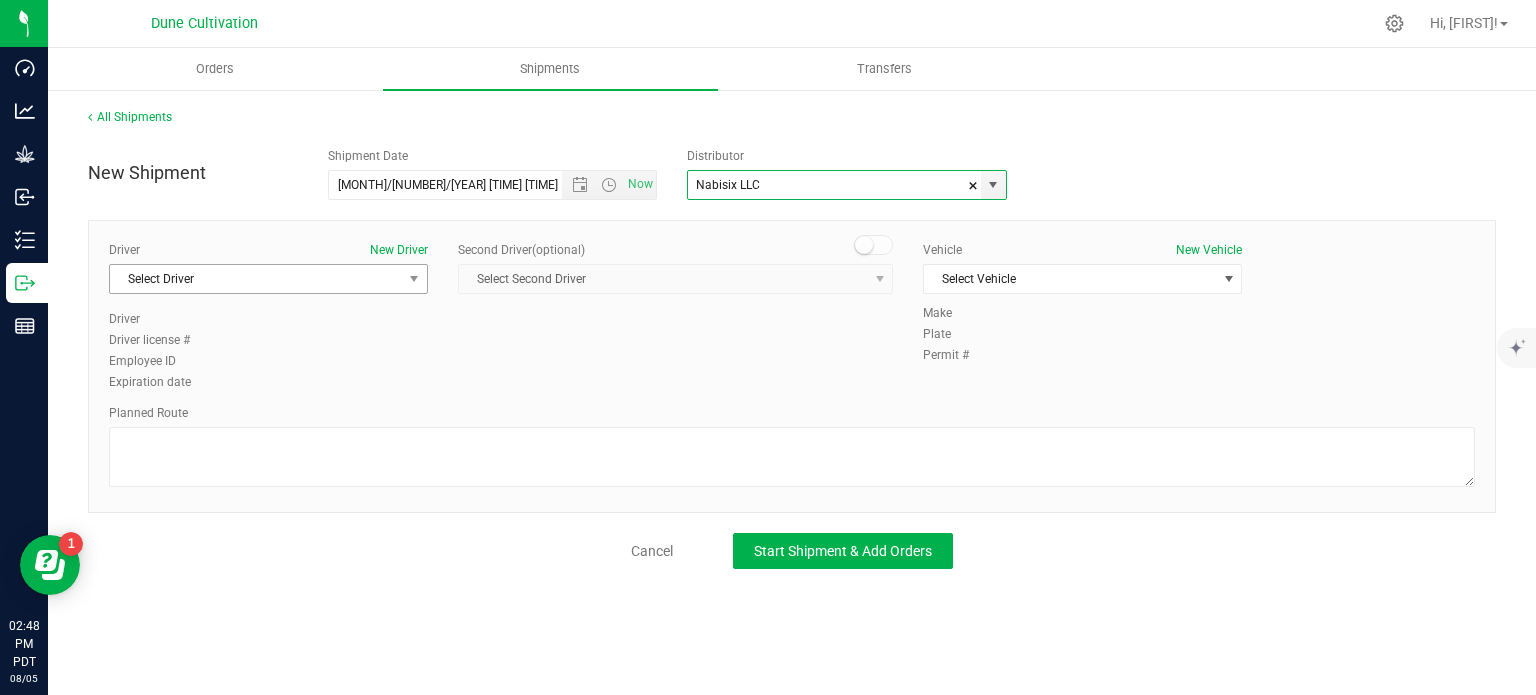 type on "Nabisix LLC" 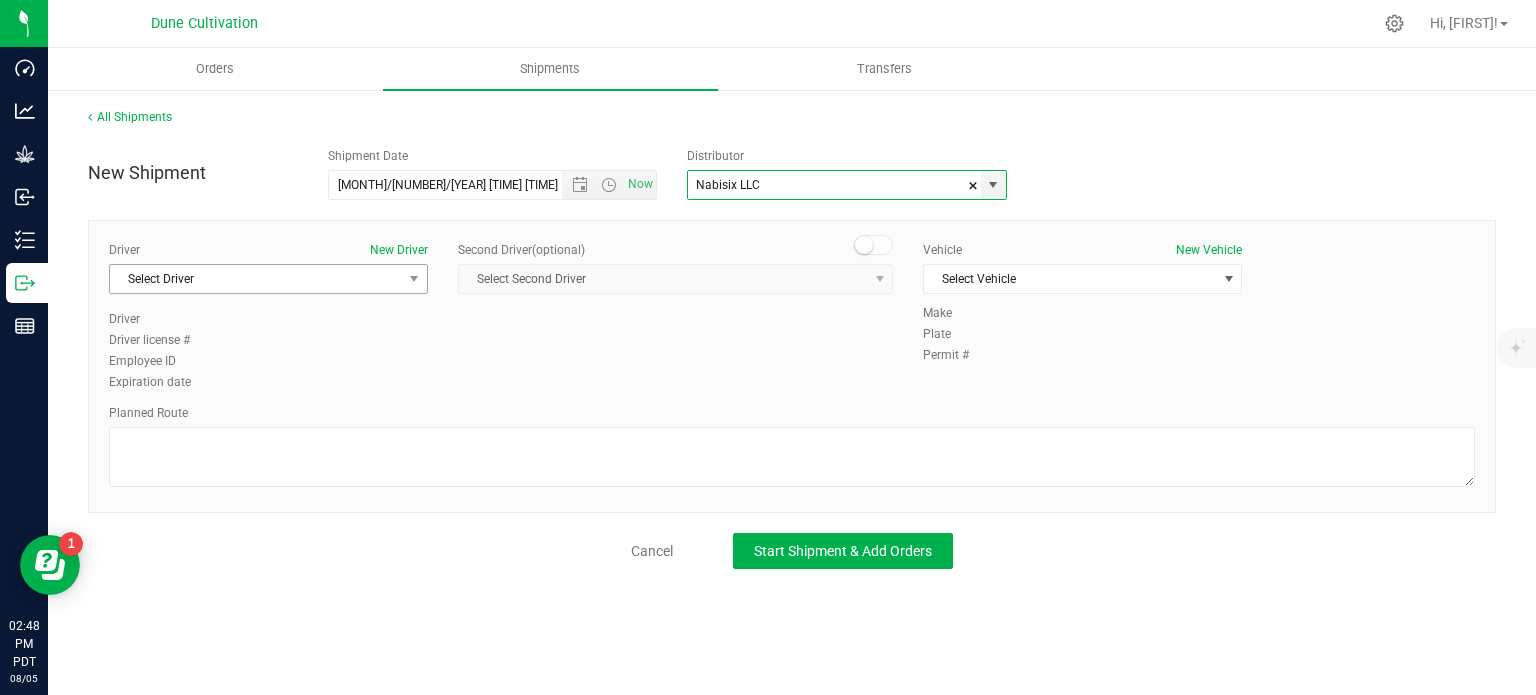 click on "Select Driver" at bounding box center [268, 279] 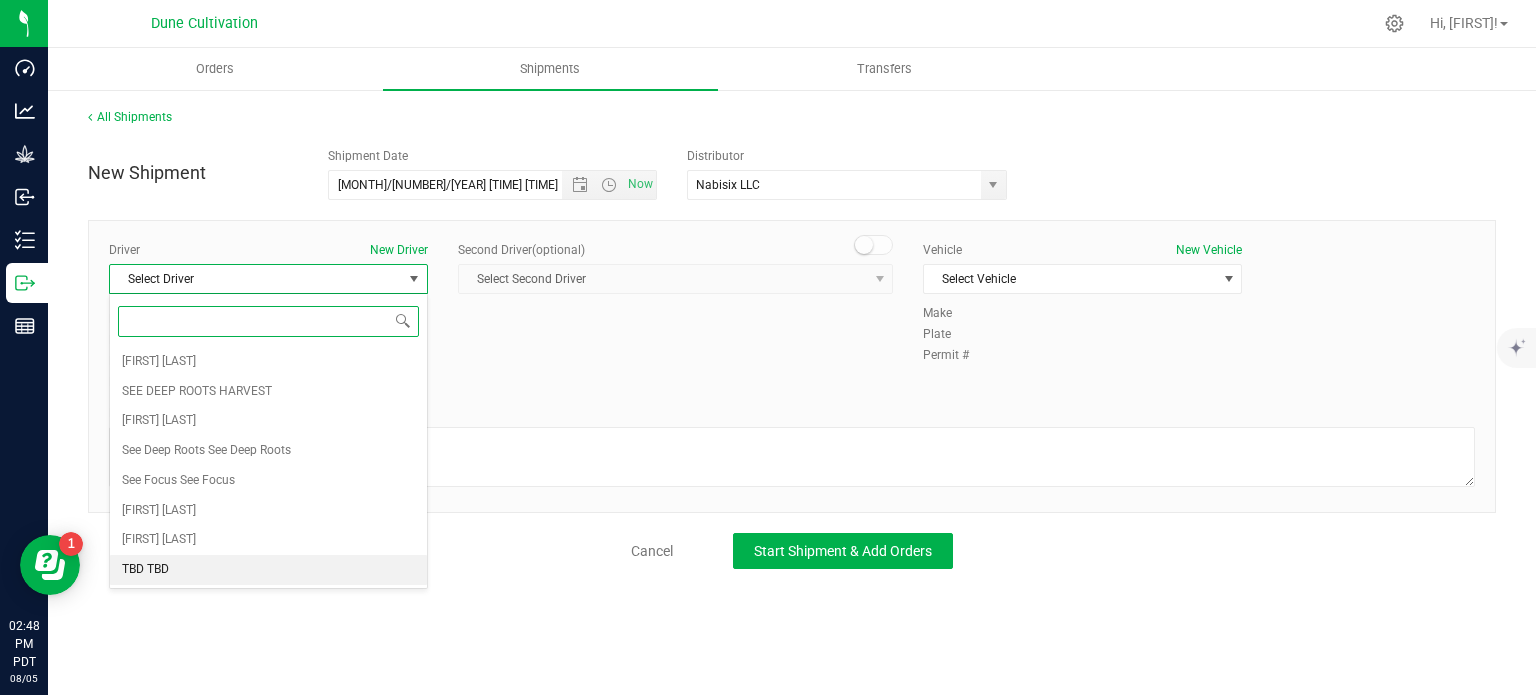 click on "TBD TBD" at bounding box center (268, 570) 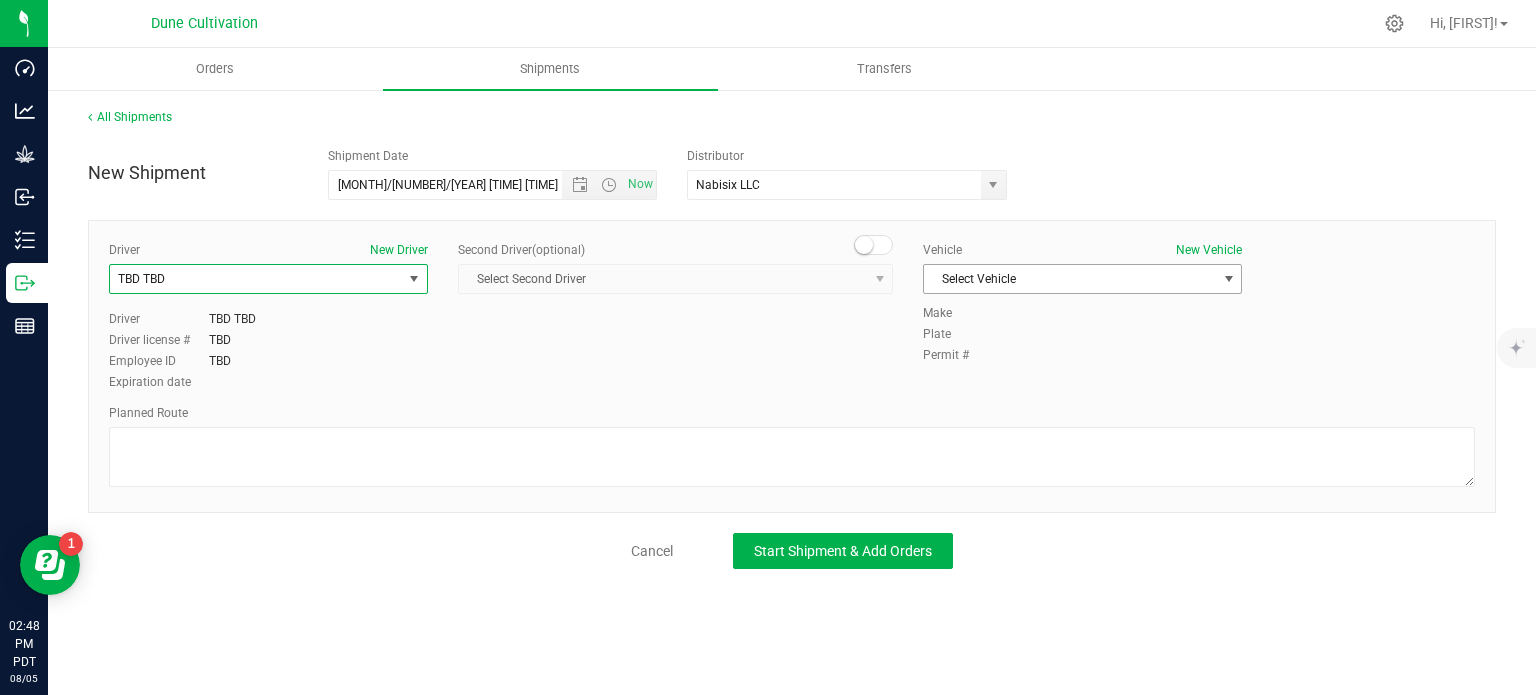 click on "Select Vehicle" at bounding box center (1070, 279) 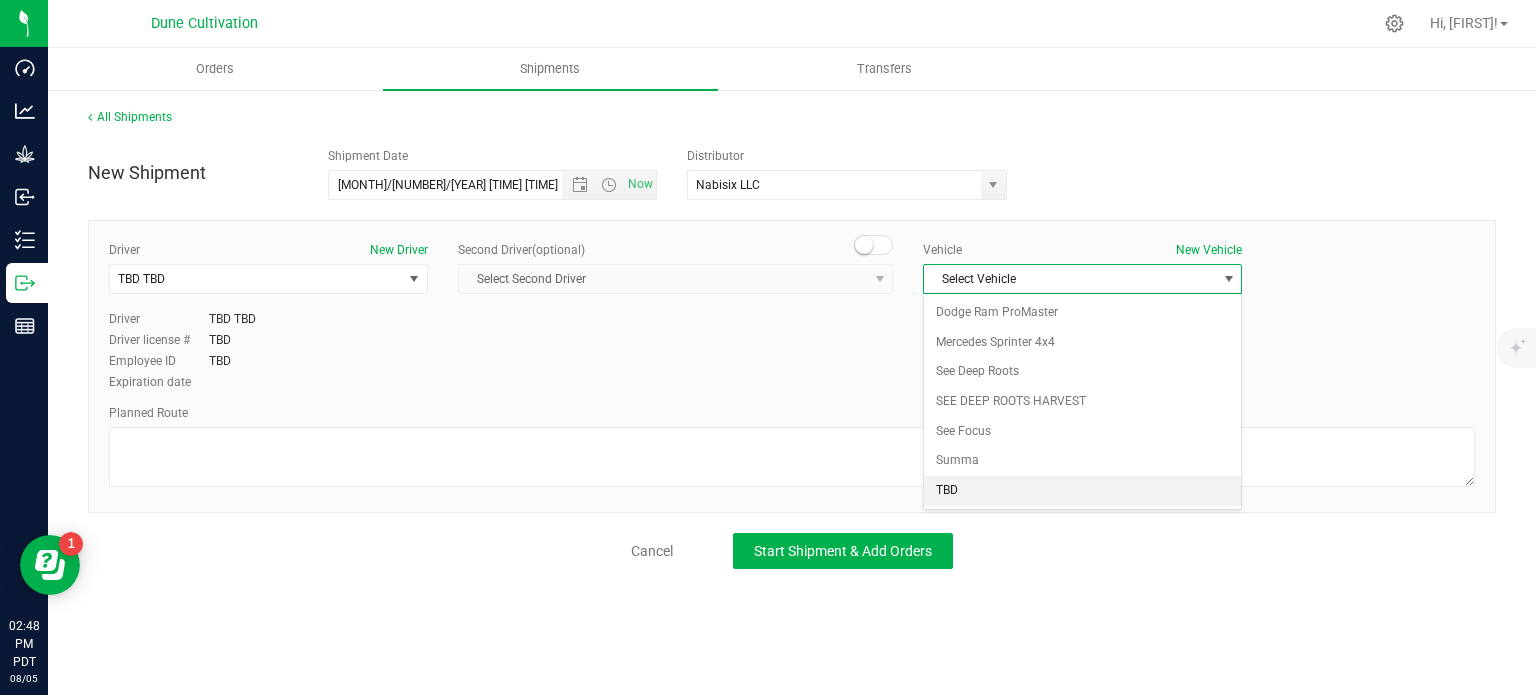 click on "TBD" at bounding box center (1082, 491) 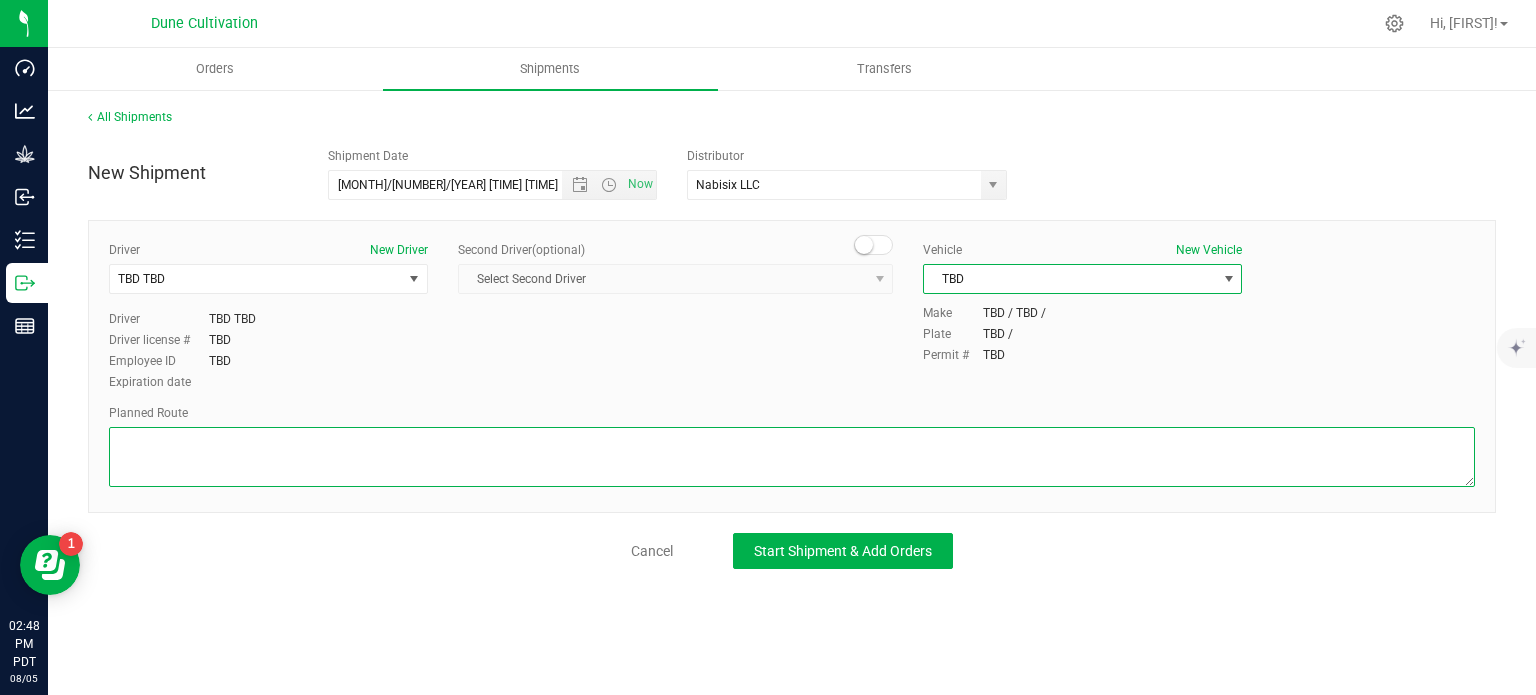 click at bounding box center [792, 457] 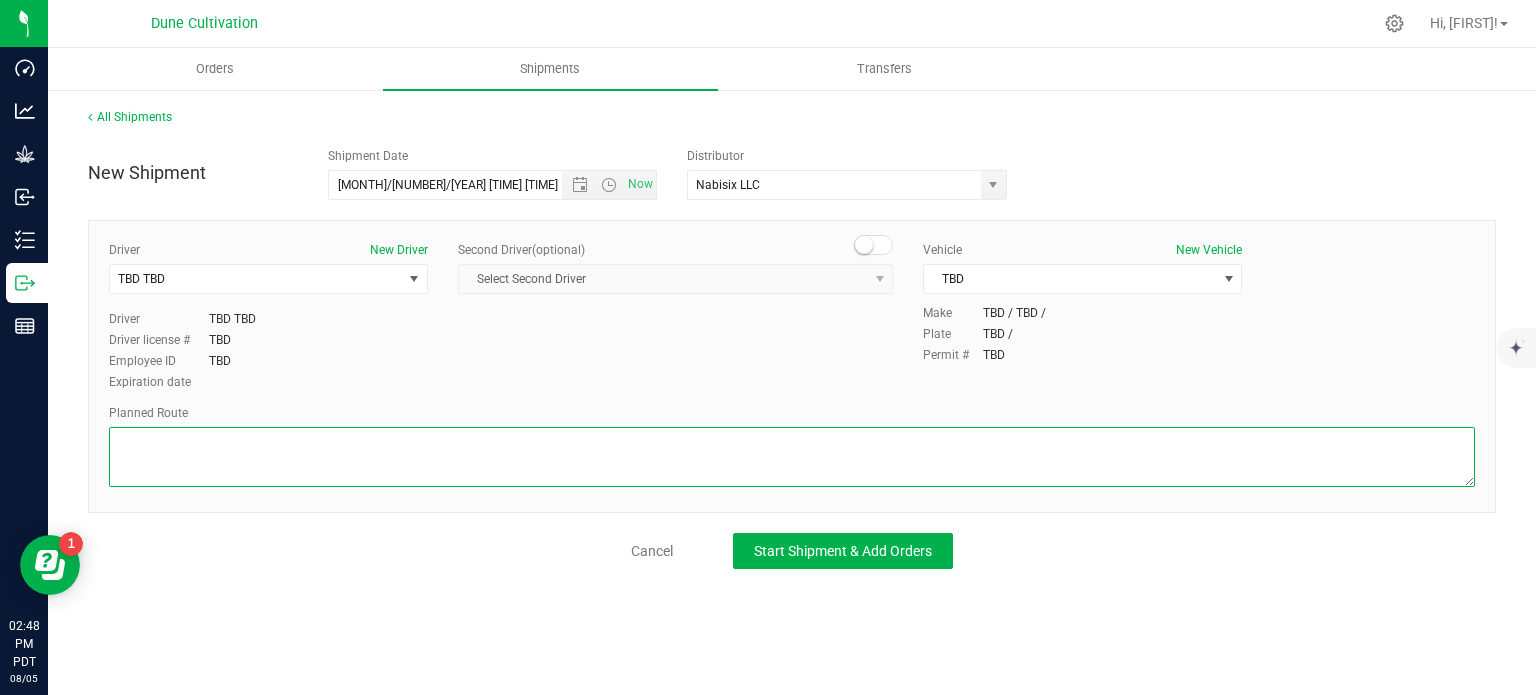 paste on "$5,850.00" 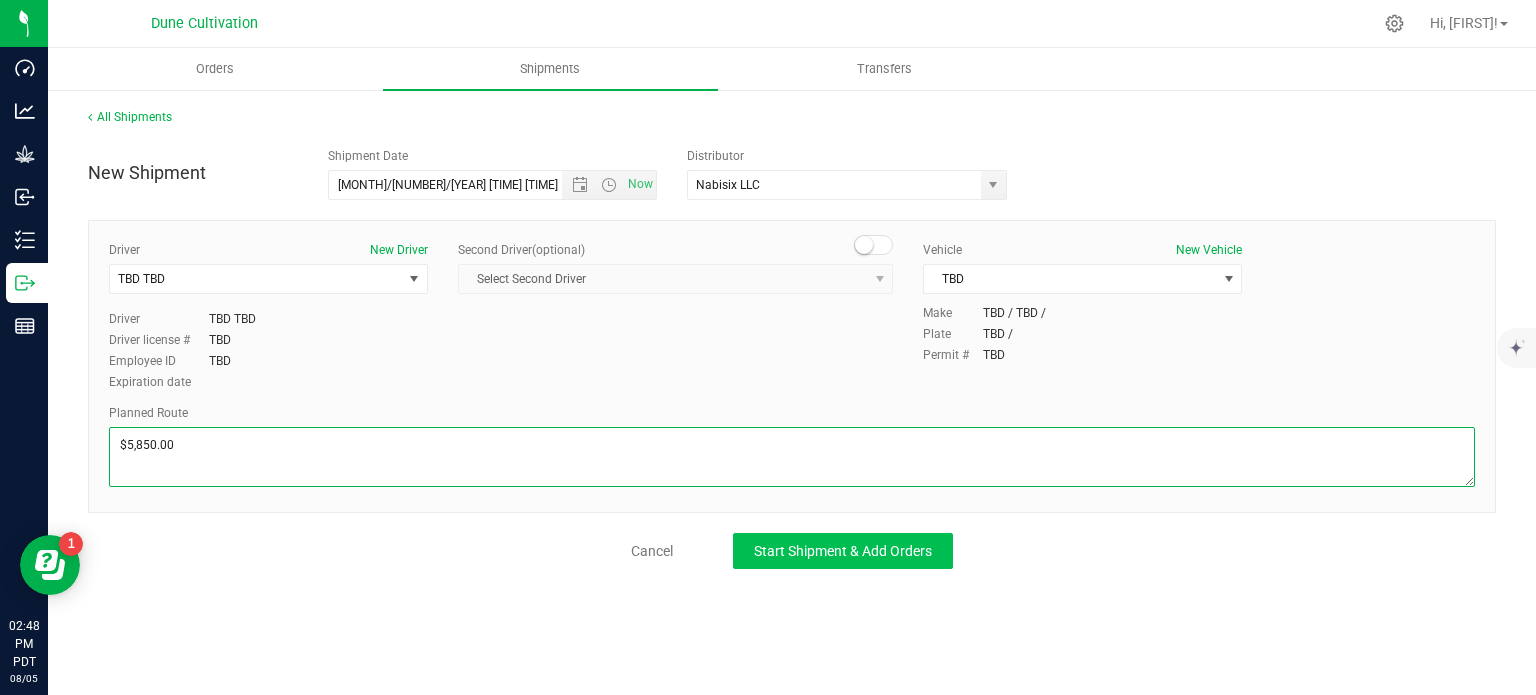 type on "$5,850.00" 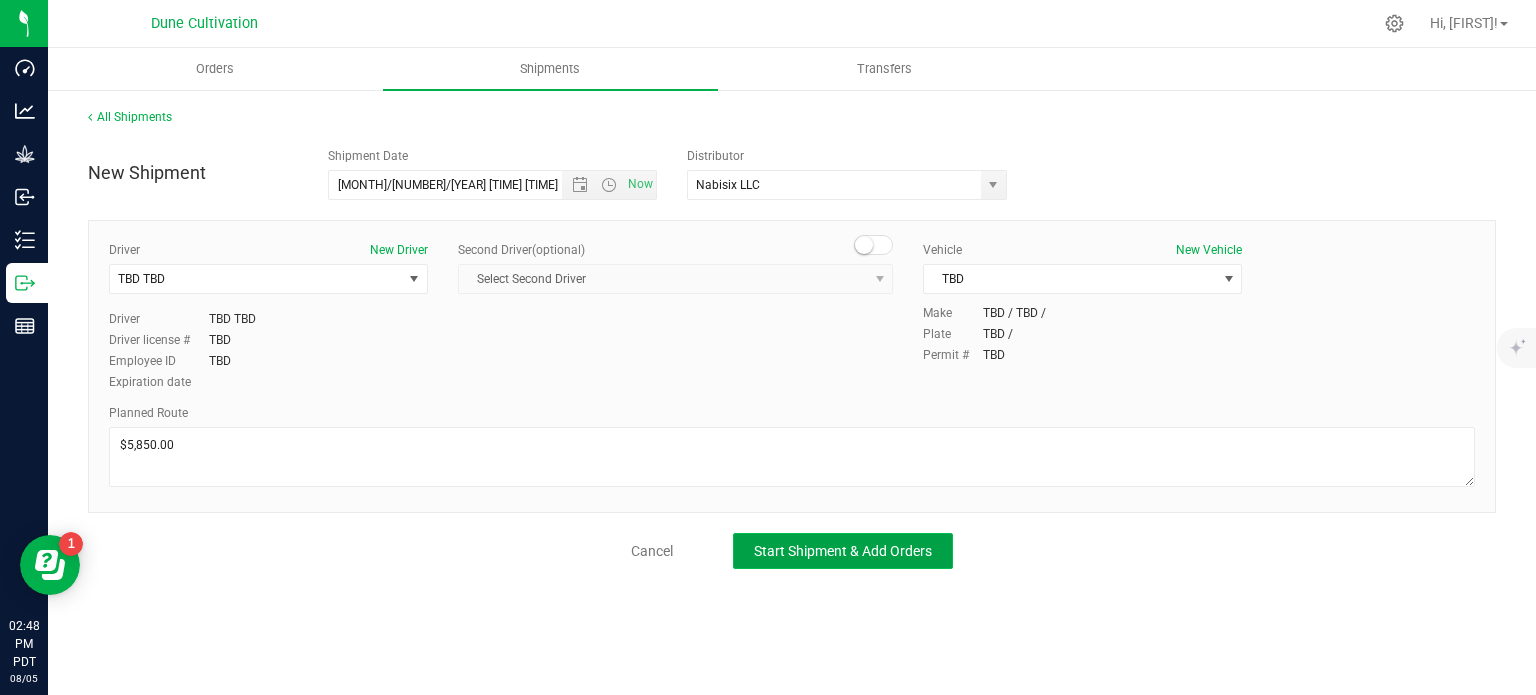 click on "Start Shipment & Add Orders" 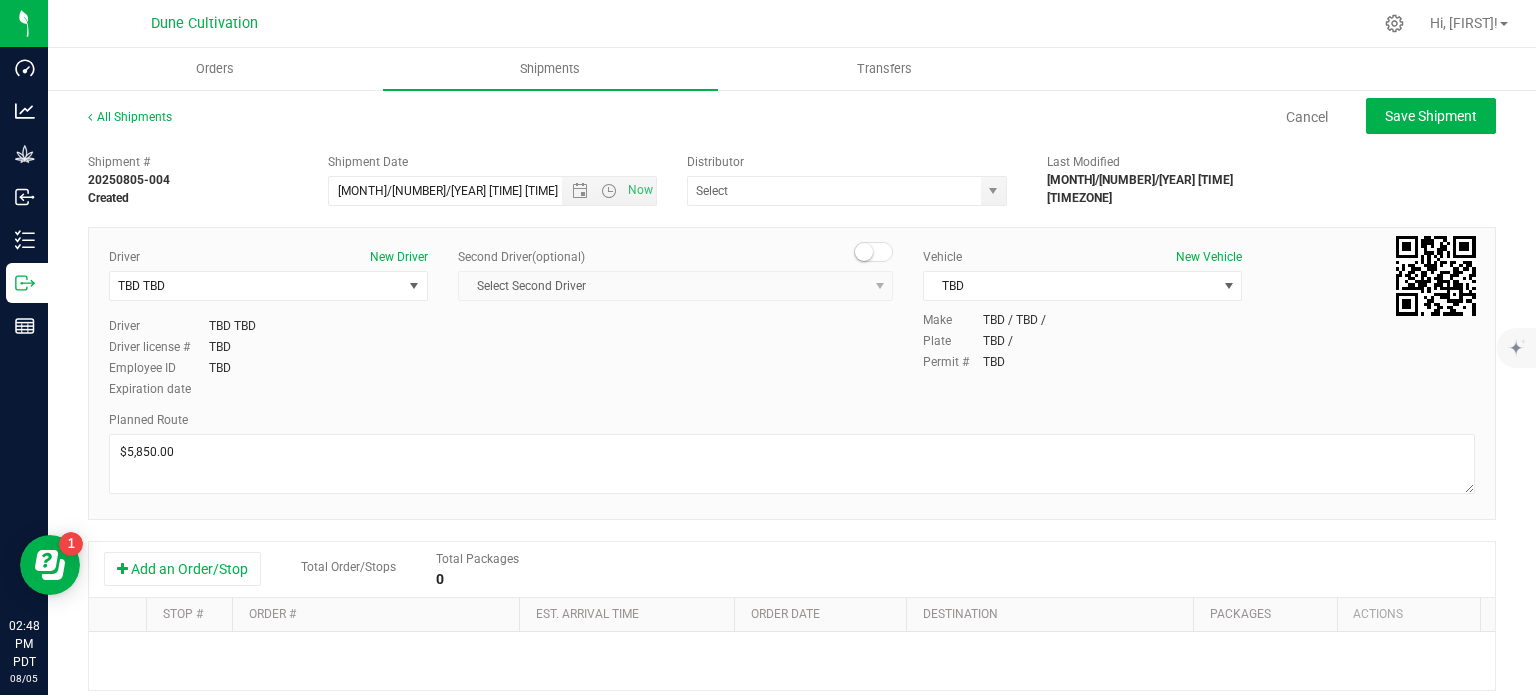 type on "Nabisix LLC" 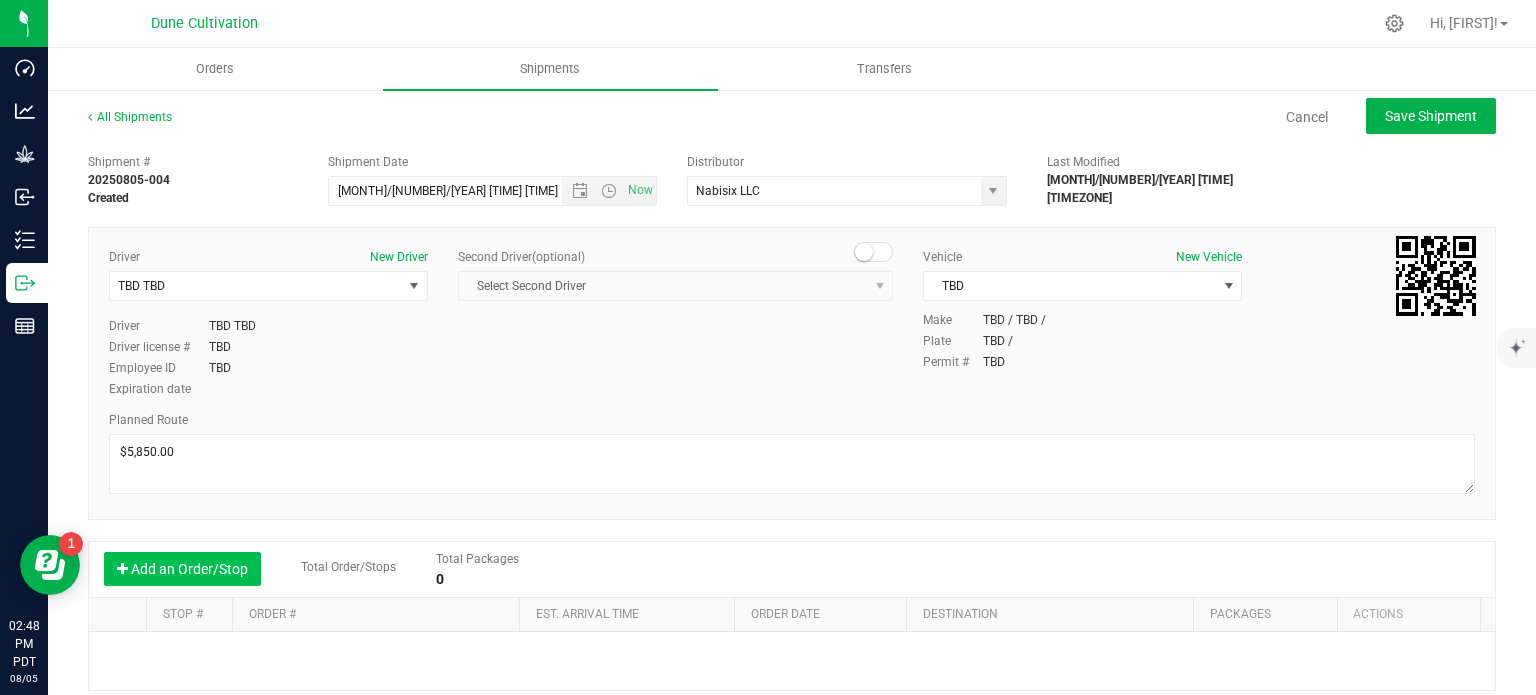 click on "Add an Order/Stop" at bounding box center (182, 569) 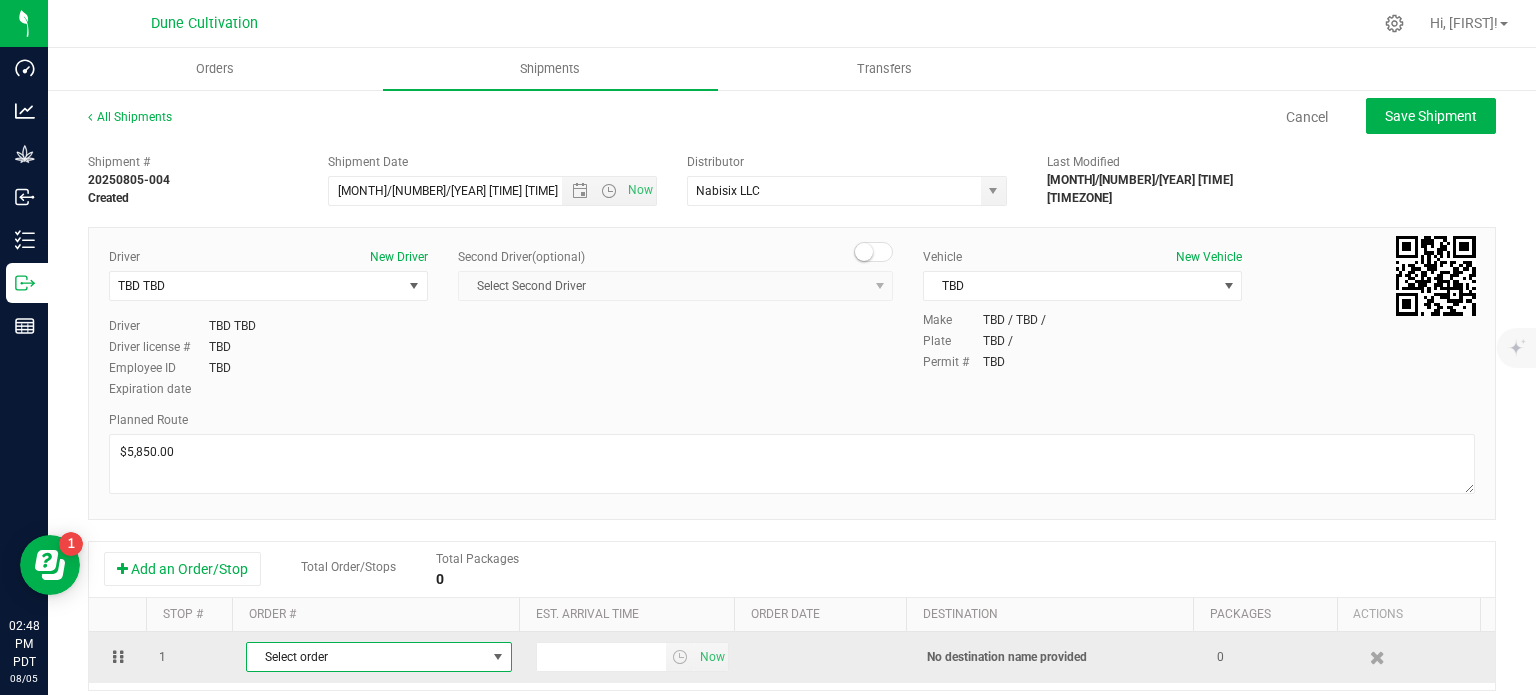 click on "Select order" at bounding box center (366, 657) 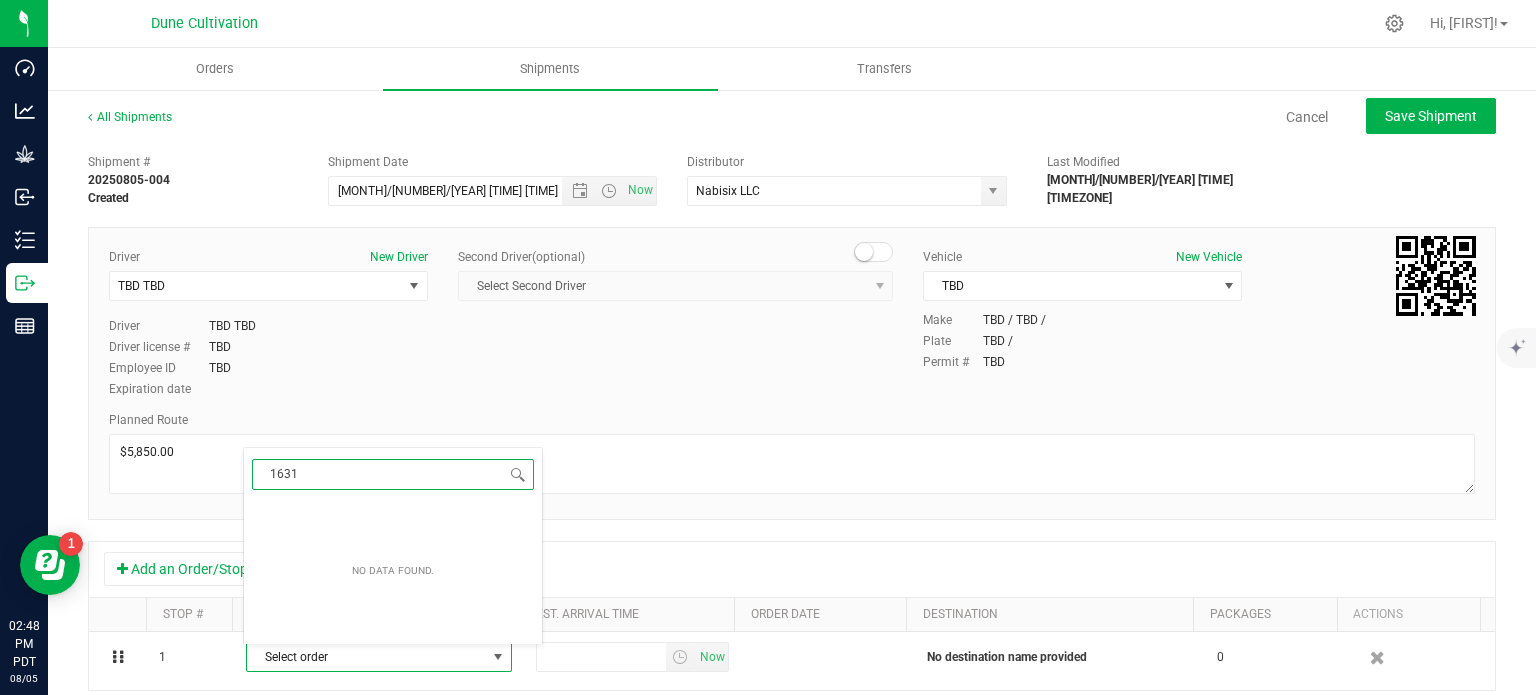 type on "1631" 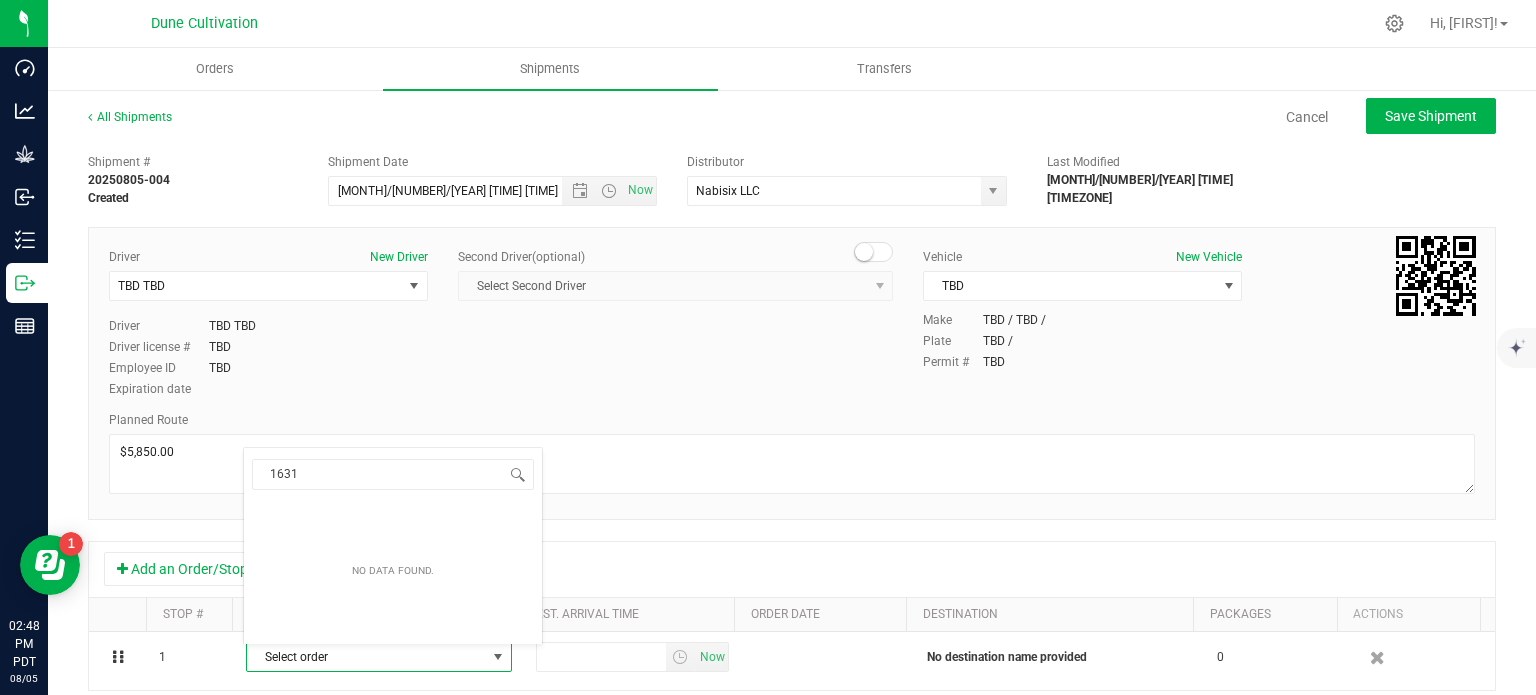 click at bounding box center (792, 466) 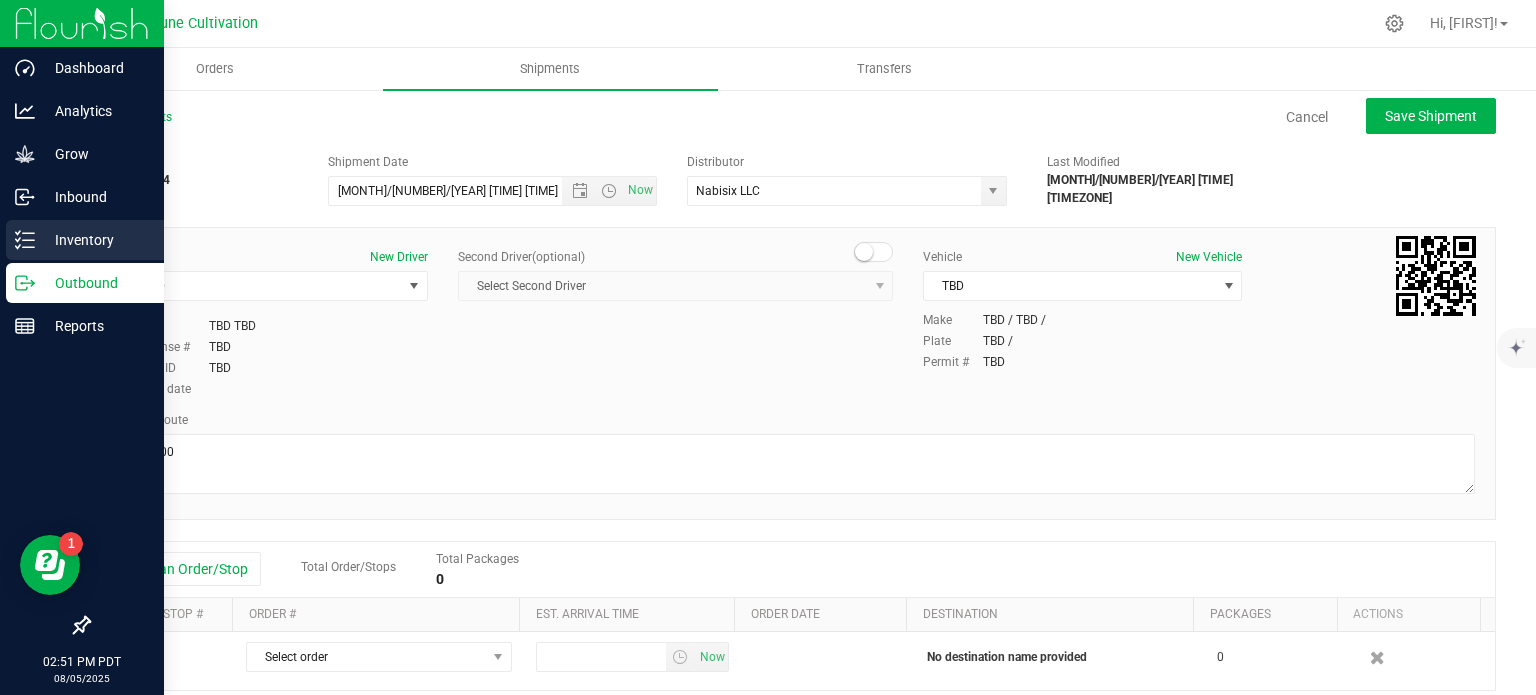 click on "Inventory" at bounding box center [95, 240] 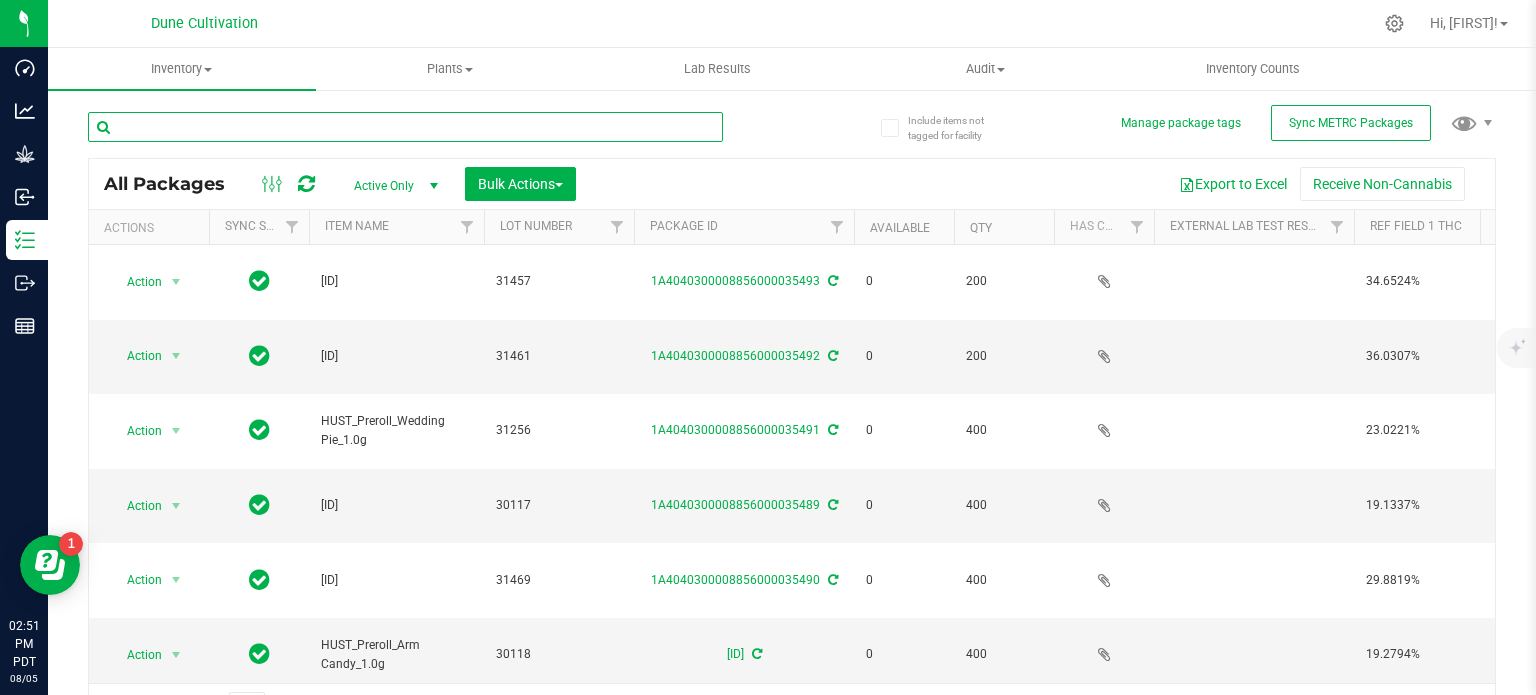 click at bounding box center (405, 127) 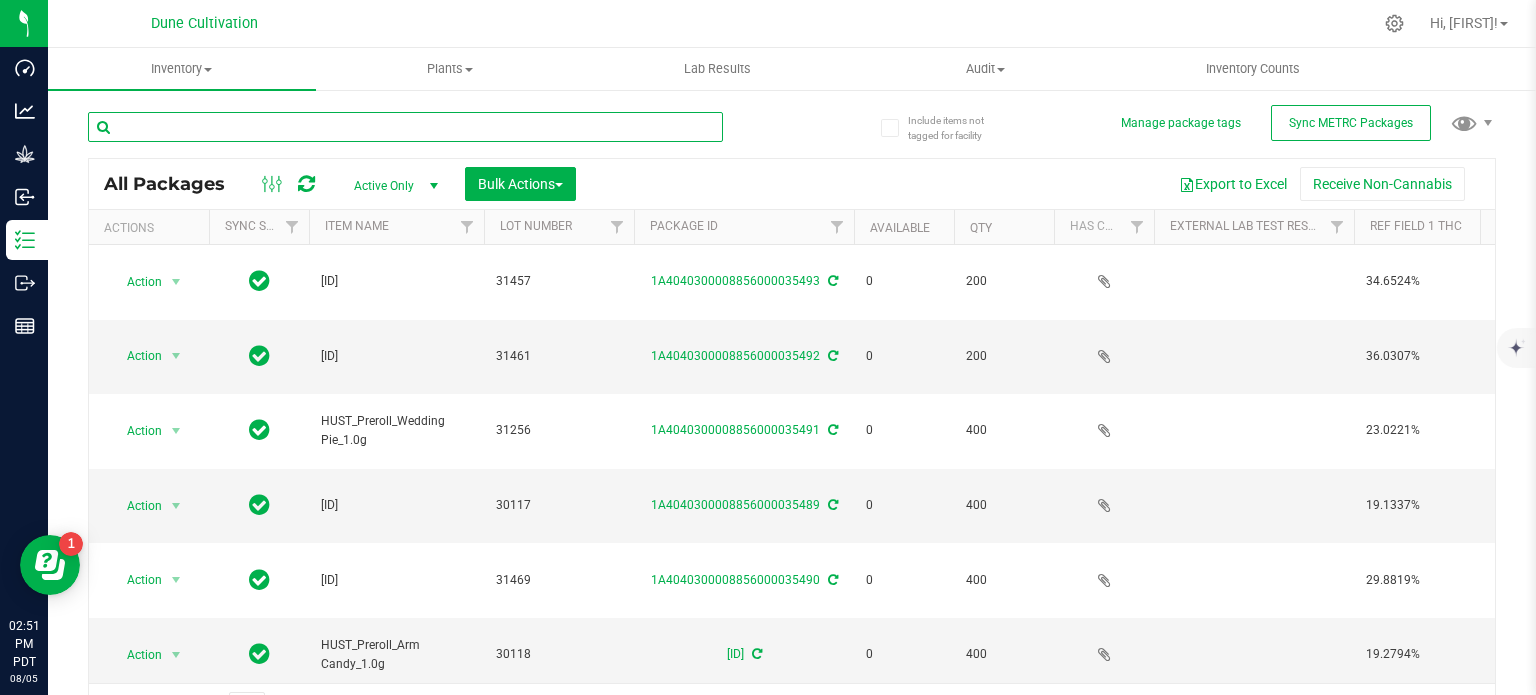 paste on "[ID]" 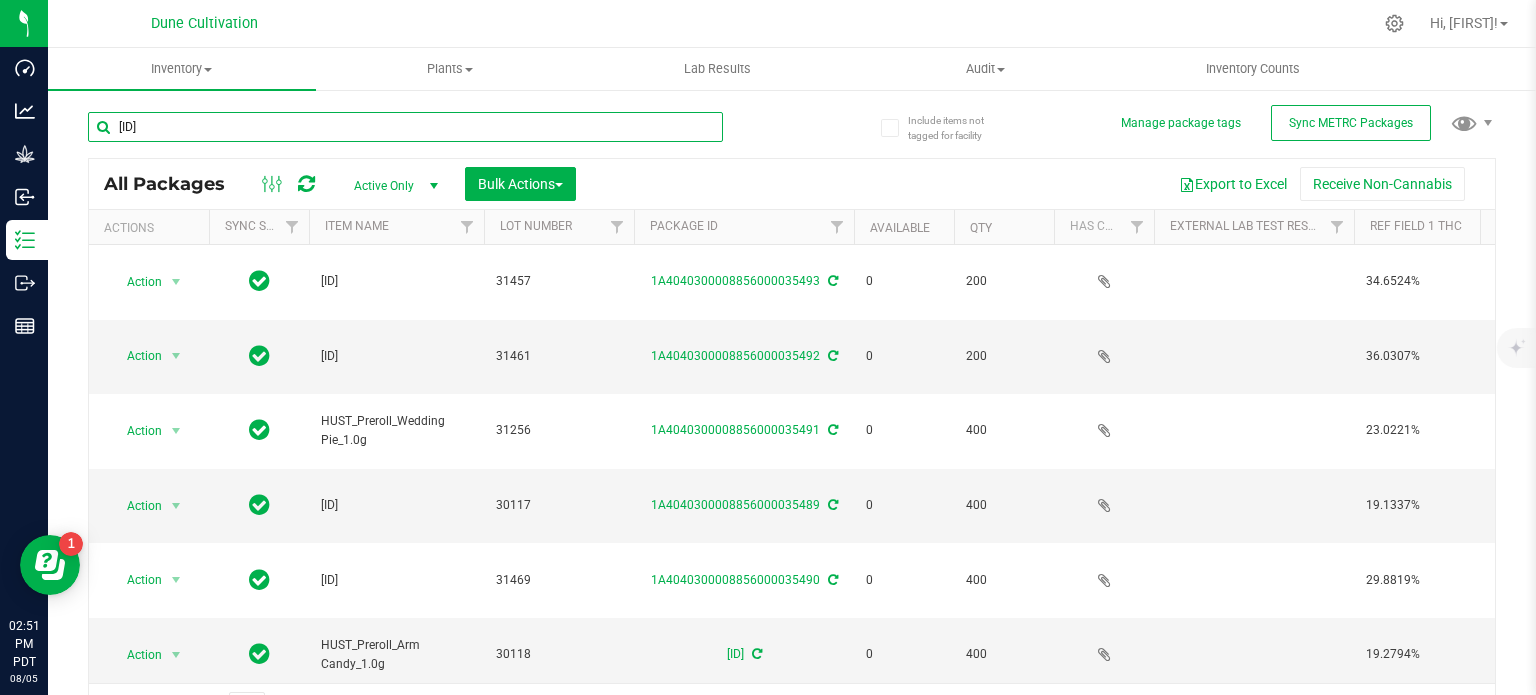 click on "[ID]" at bounding box center (405, 127) 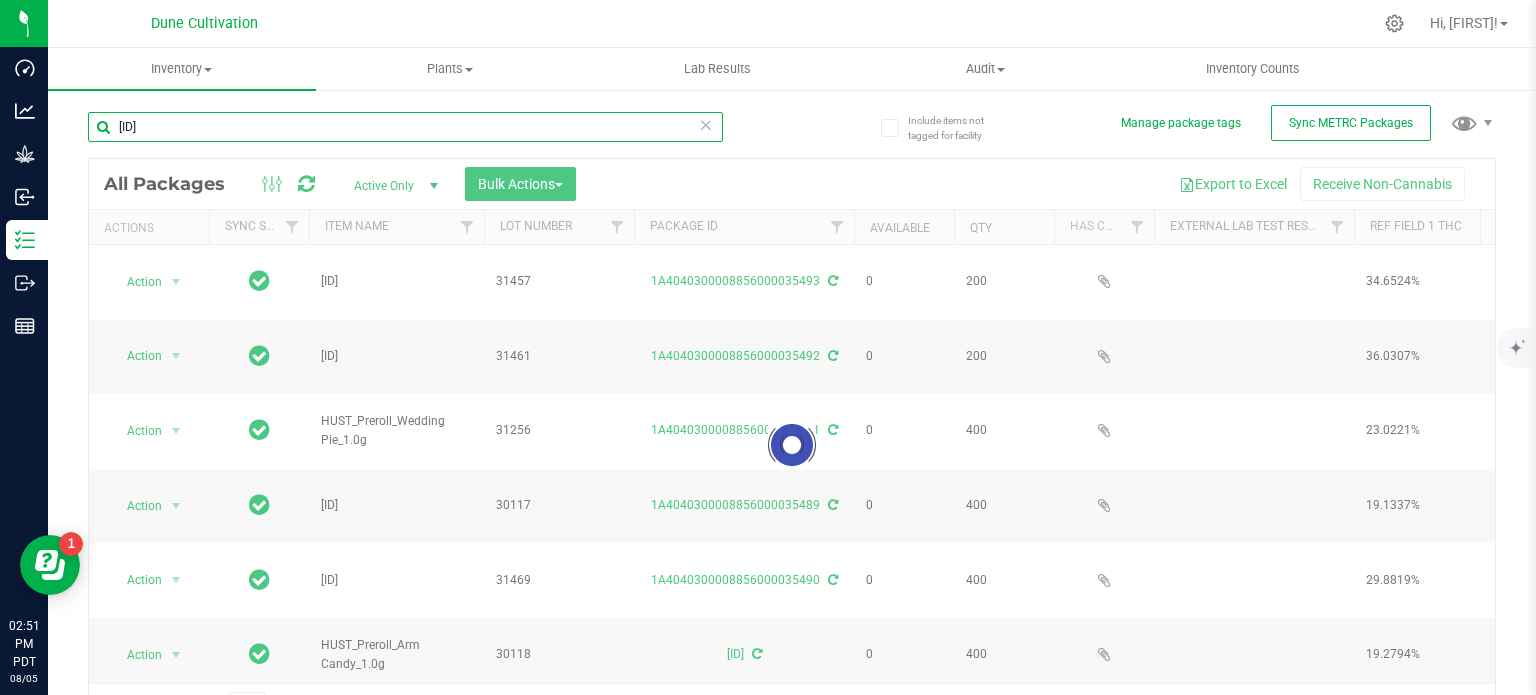 click on "[ID]" at bounding box center [405, 127] 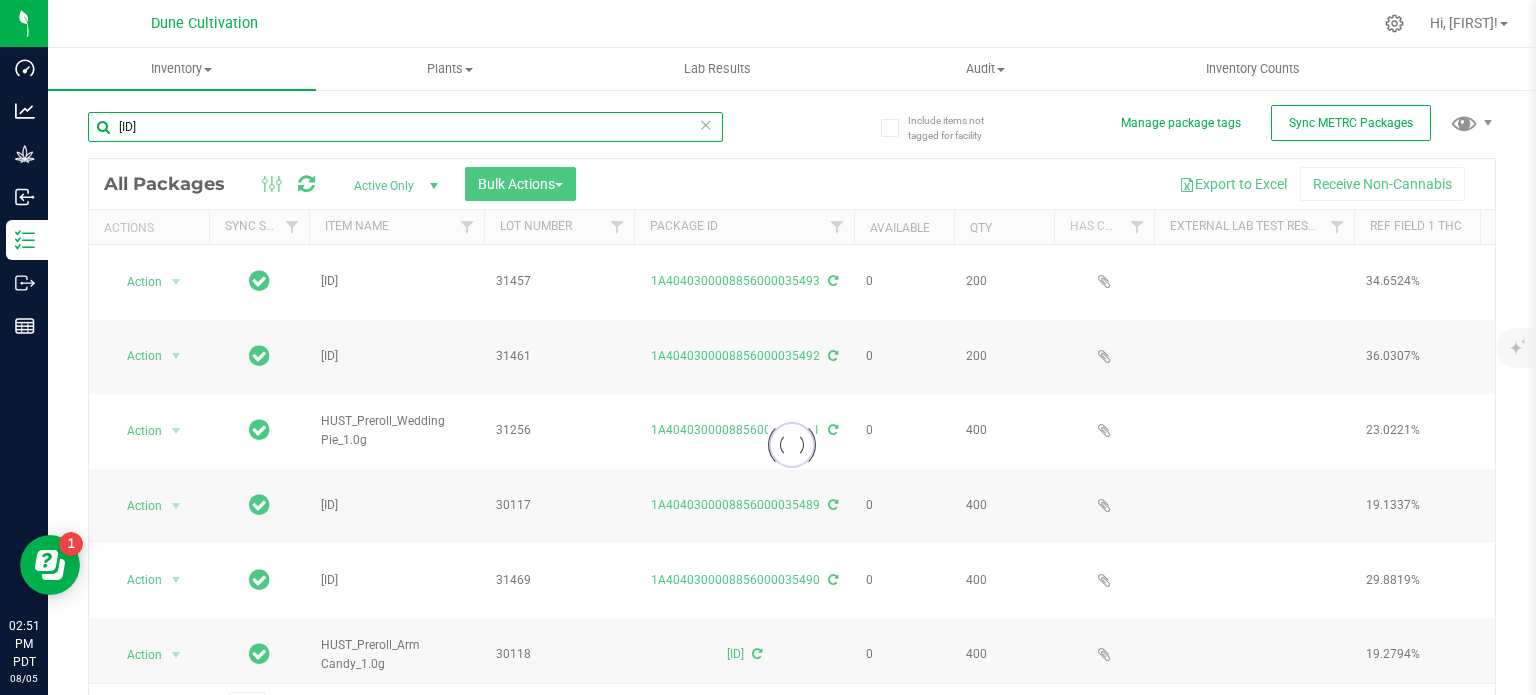 click on "[ID]" at bounding box center [405, 127] 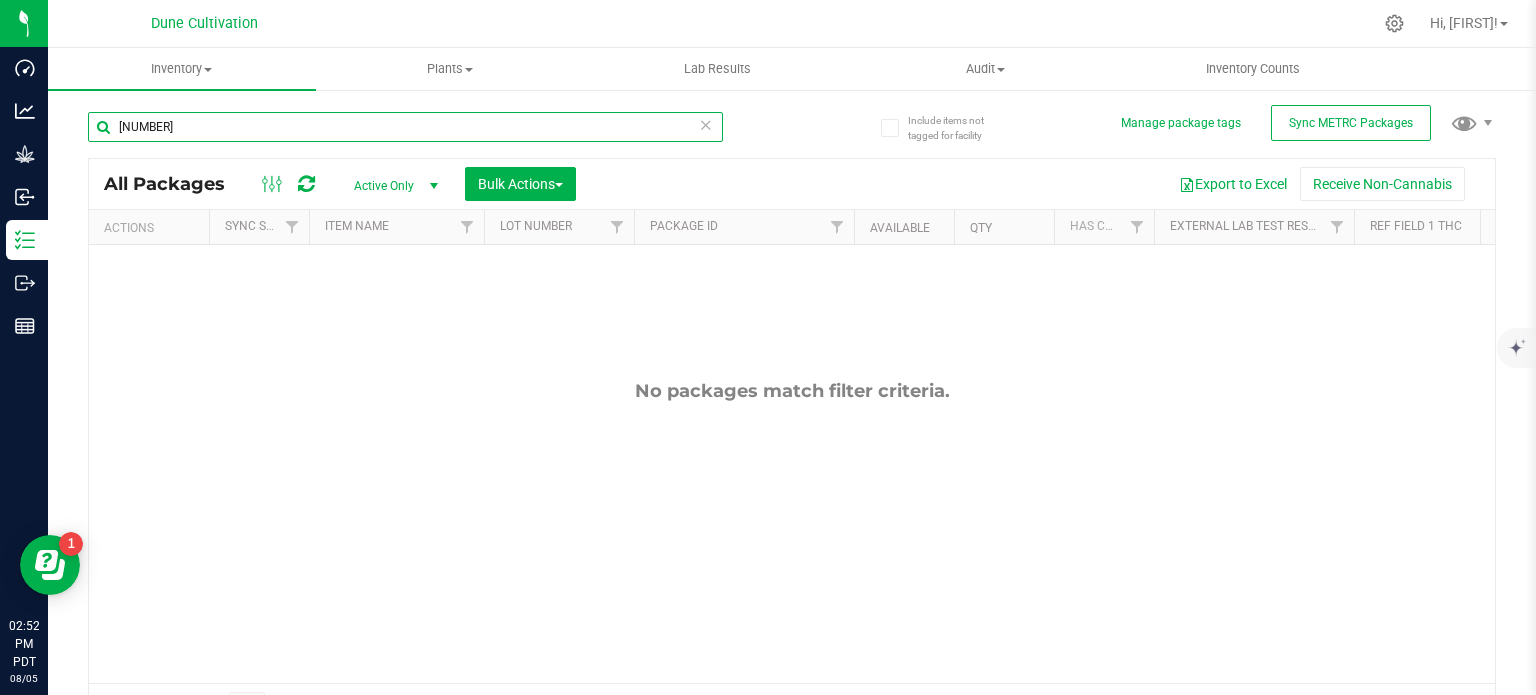 type on "[NUMBER]" 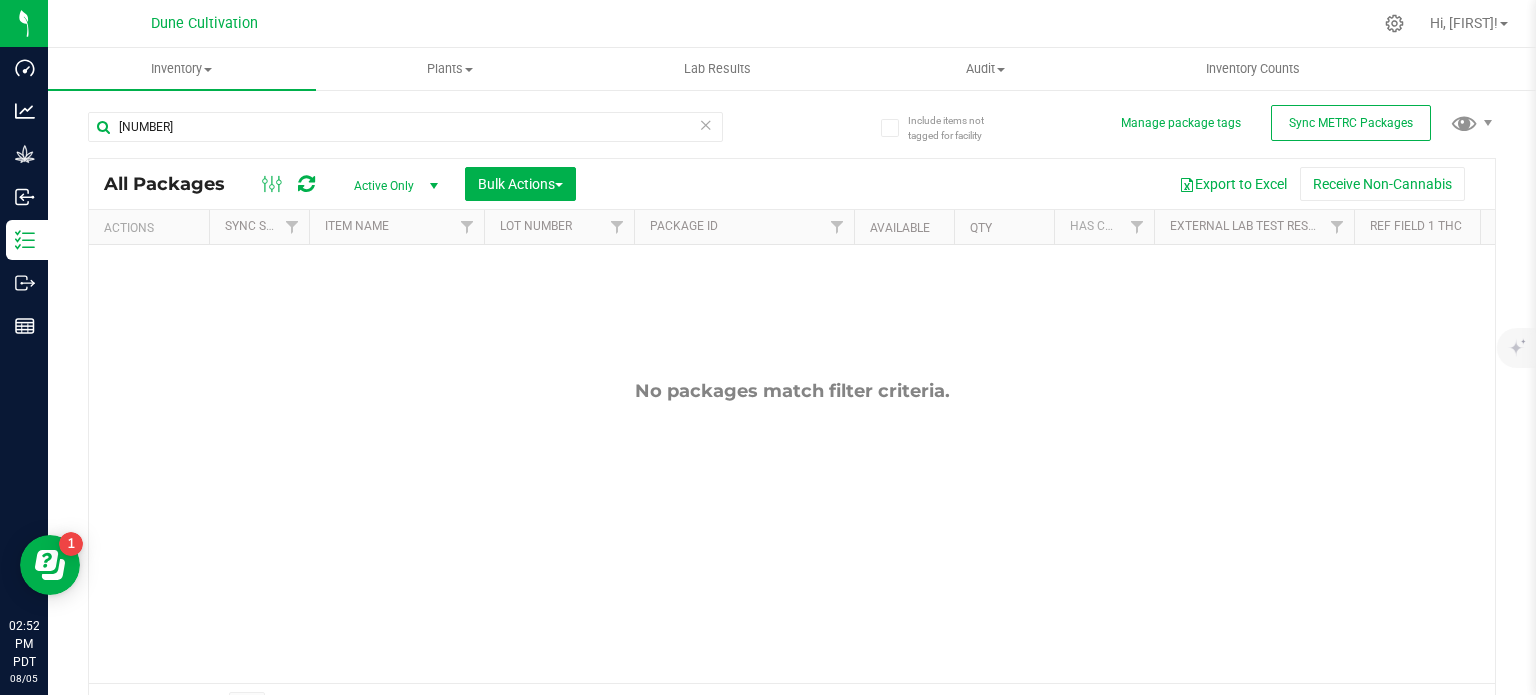 click on "Active Only" at bounding box center [392, 186] 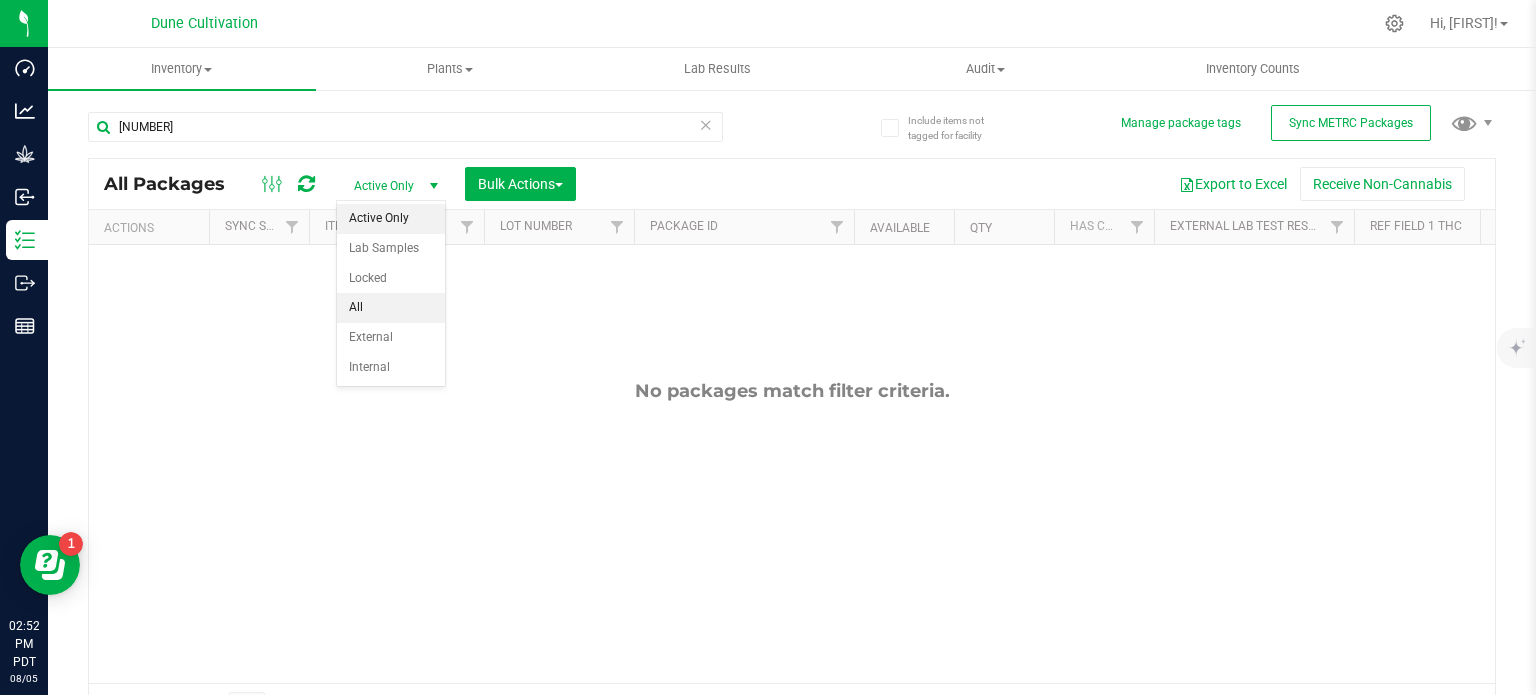 click on "All" at bounding box center [391, 308] 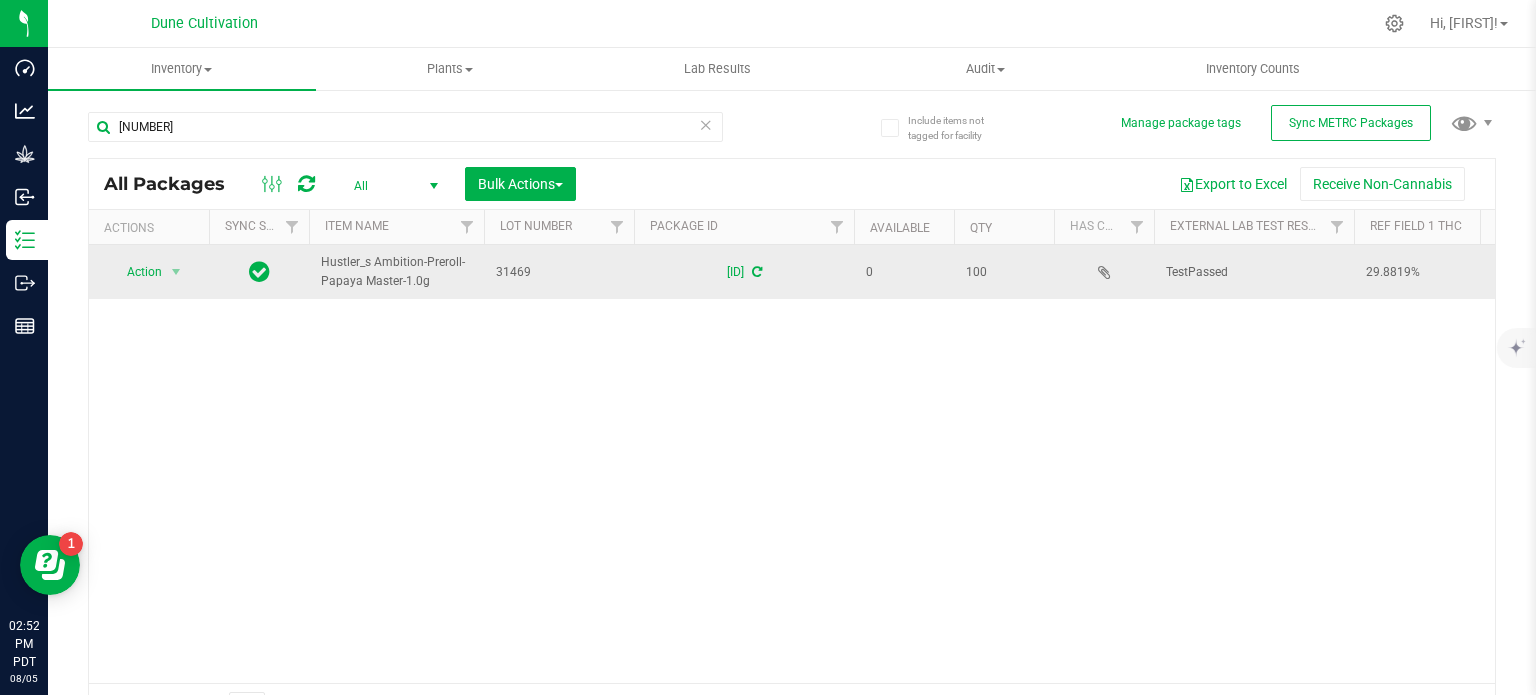 click at bounding box center [757, 272] 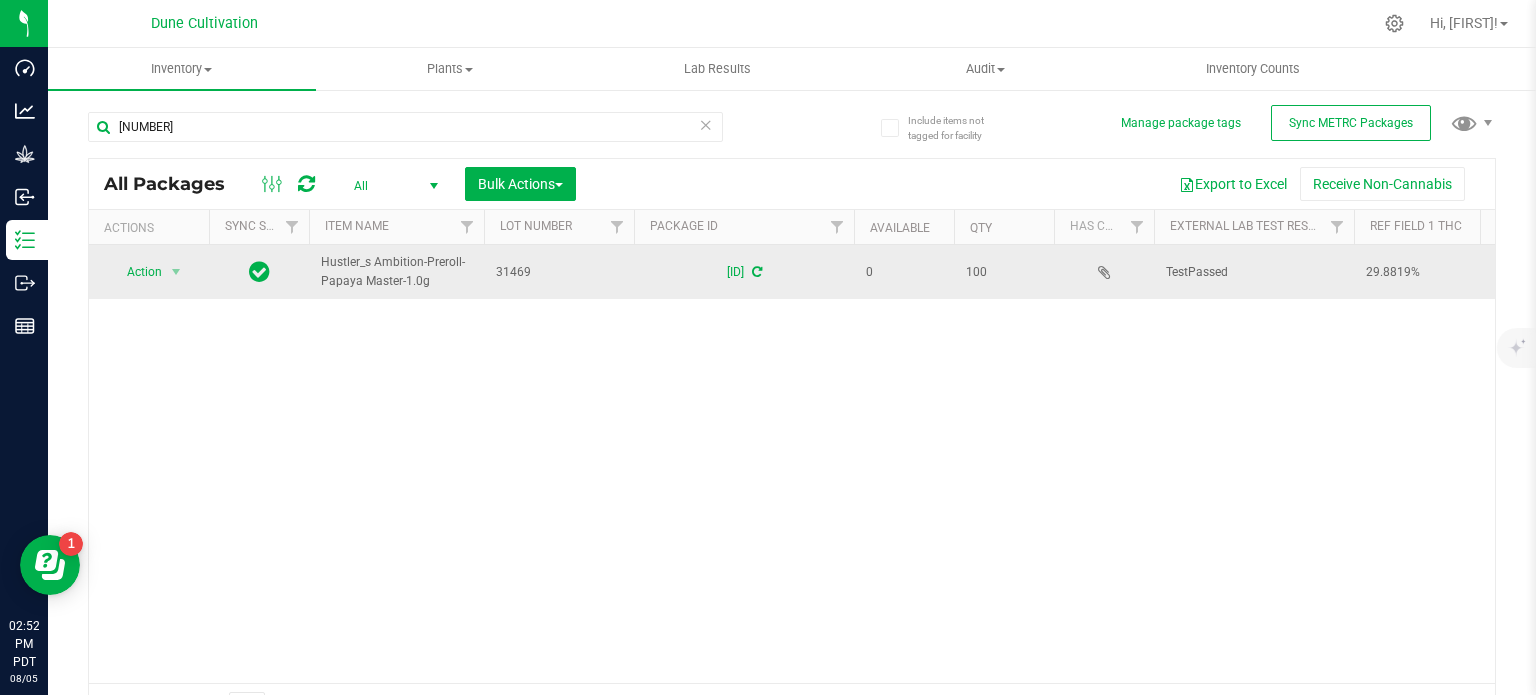 click at bounding box center (757, 272) 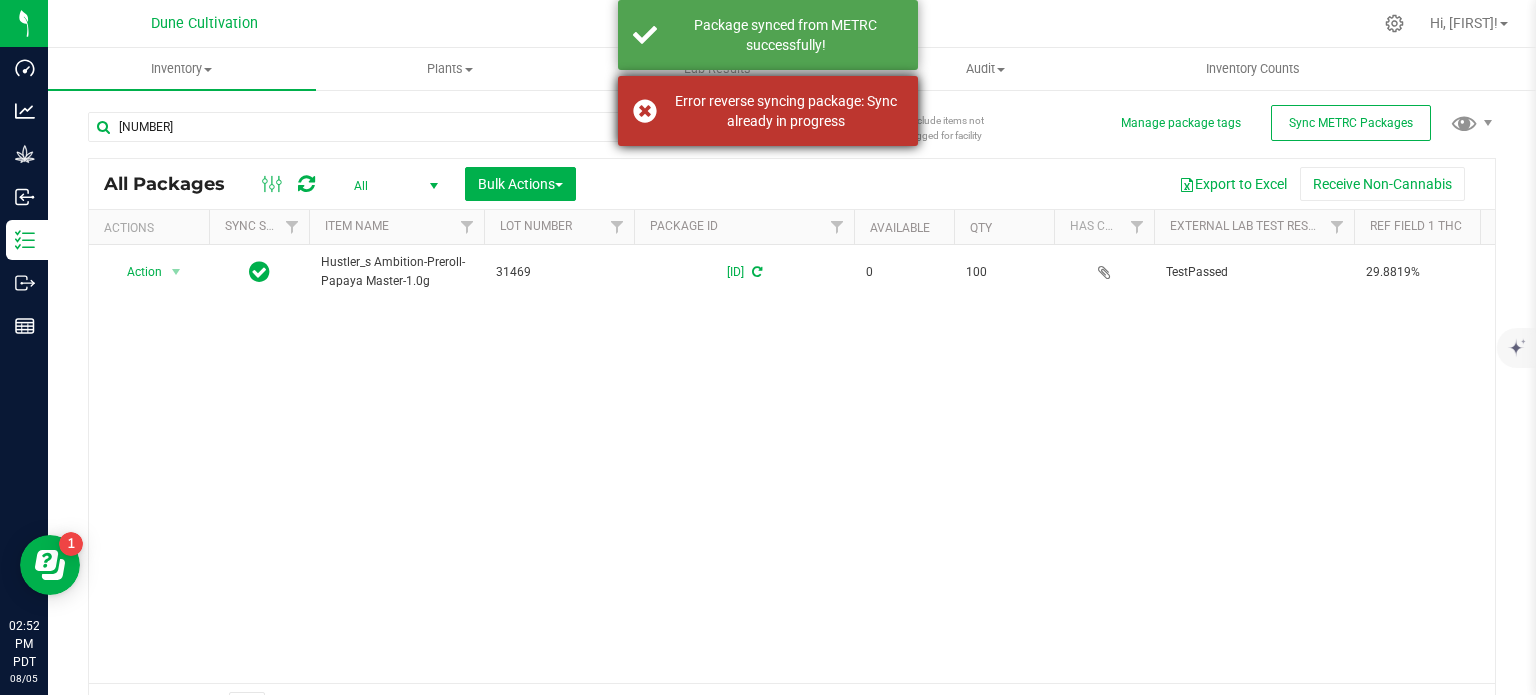 click on "Error reverse syncing package: Sync already in progress" at bounding box center [768, 111] 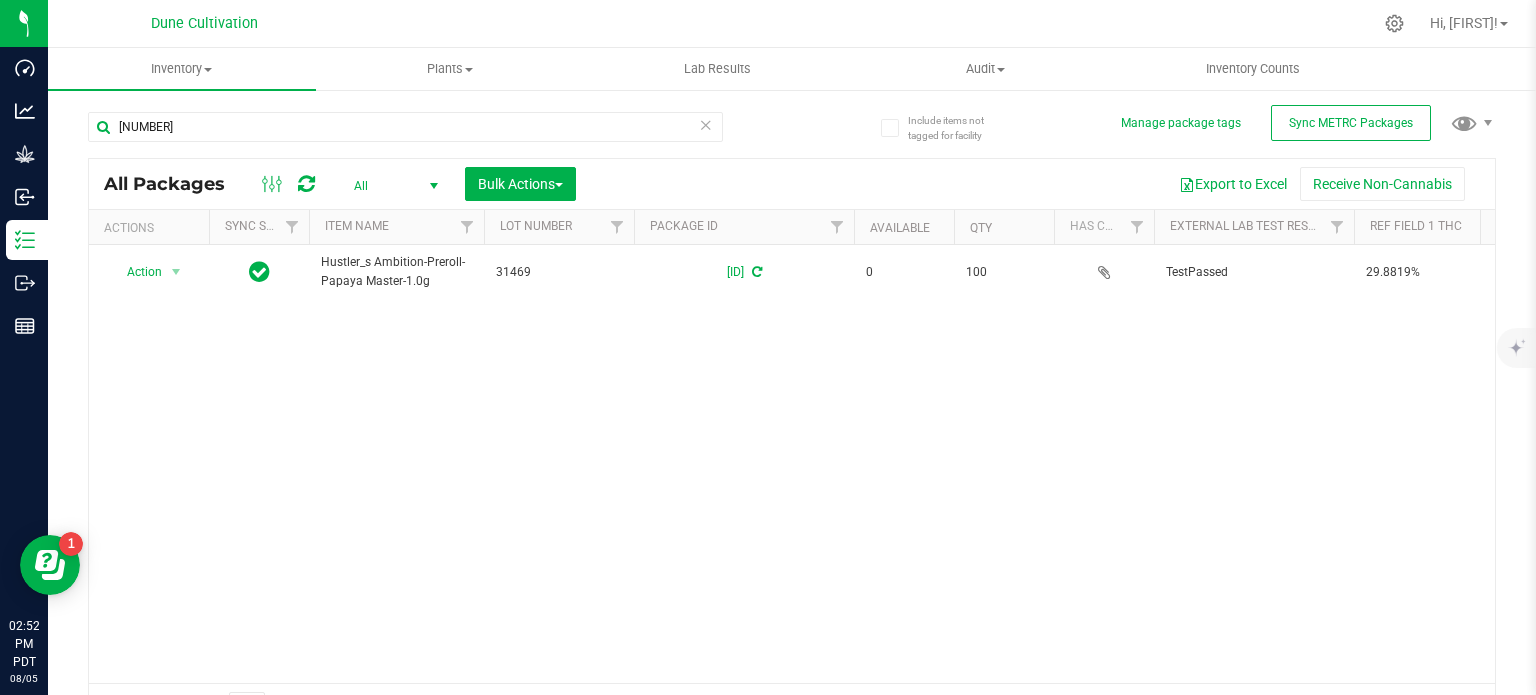 scroll, scrollTop: 0, scrollLeft: 496, axis: horizontal 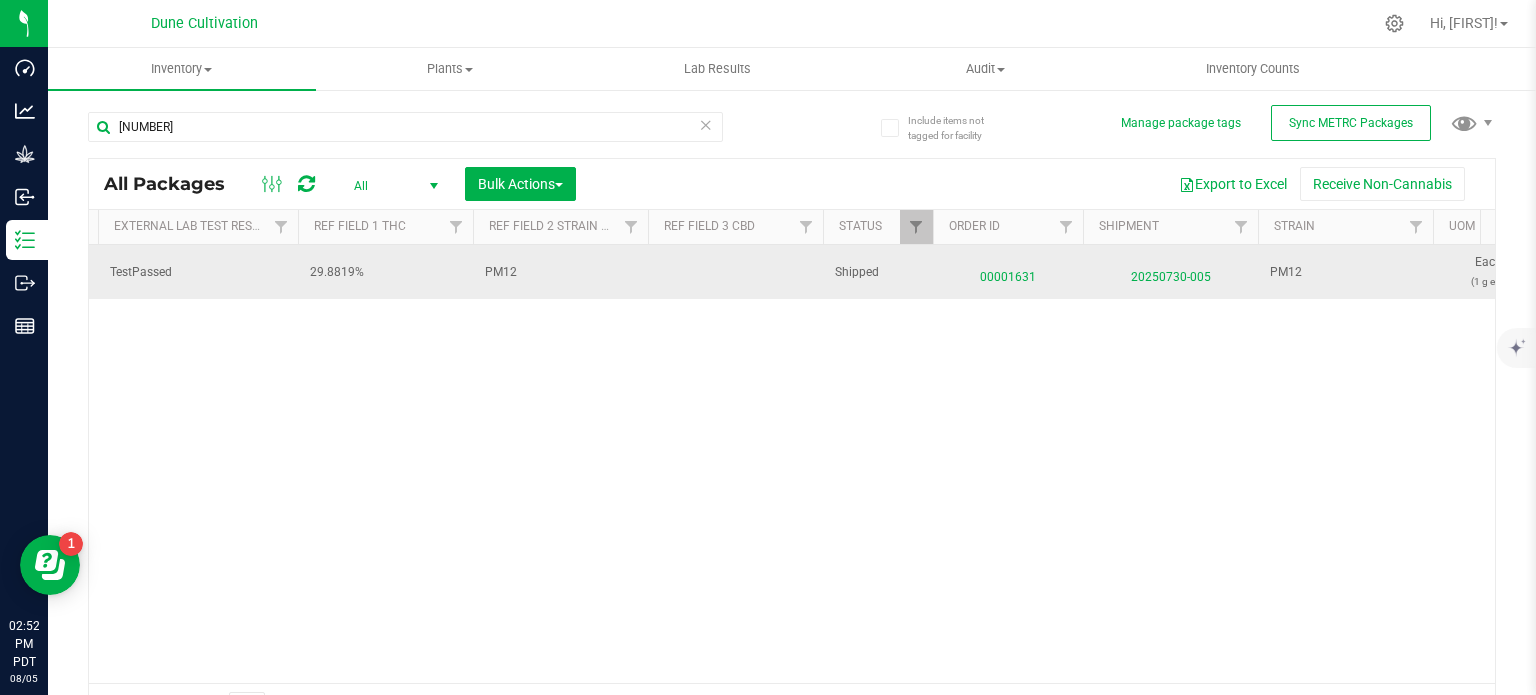 click on "20250730-005" at bounding box center (1170, 272) 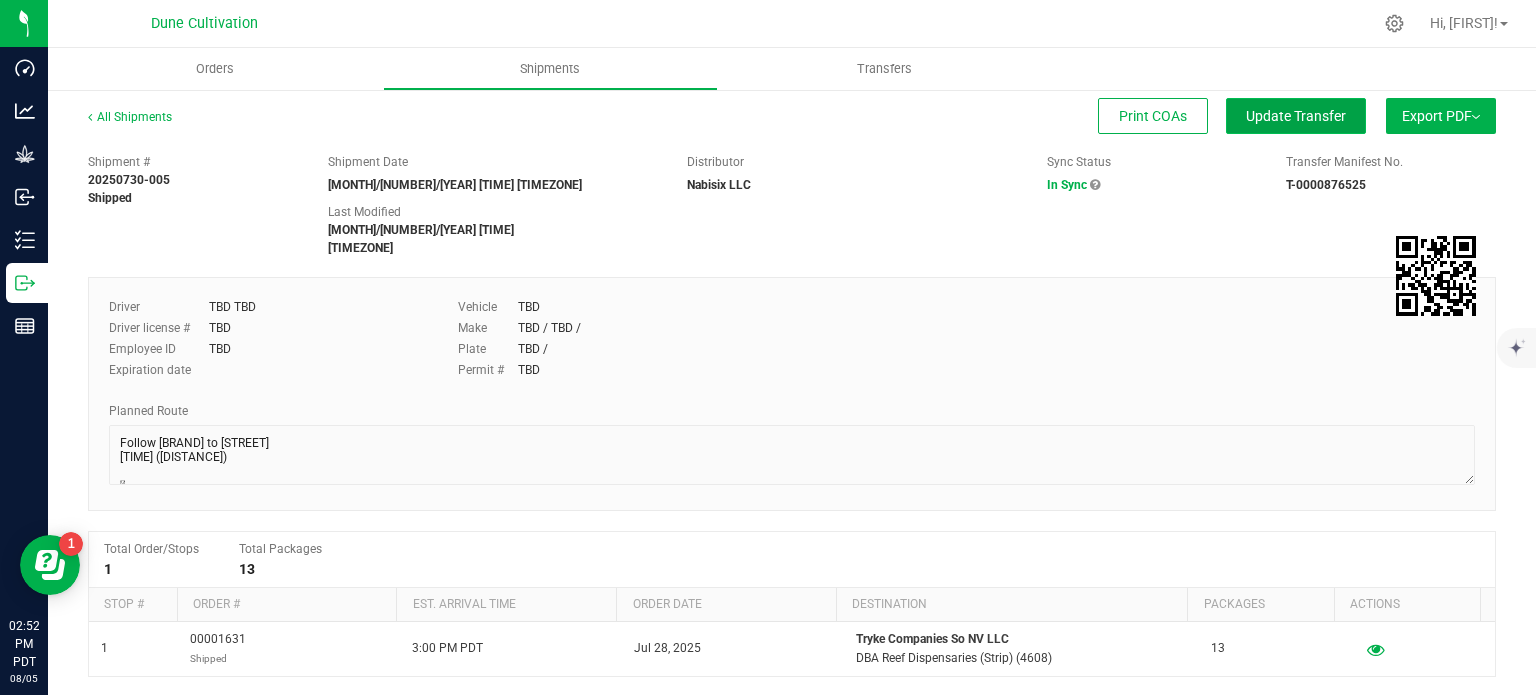 click on "Update Transfer" at bounding box center (1296, 116) 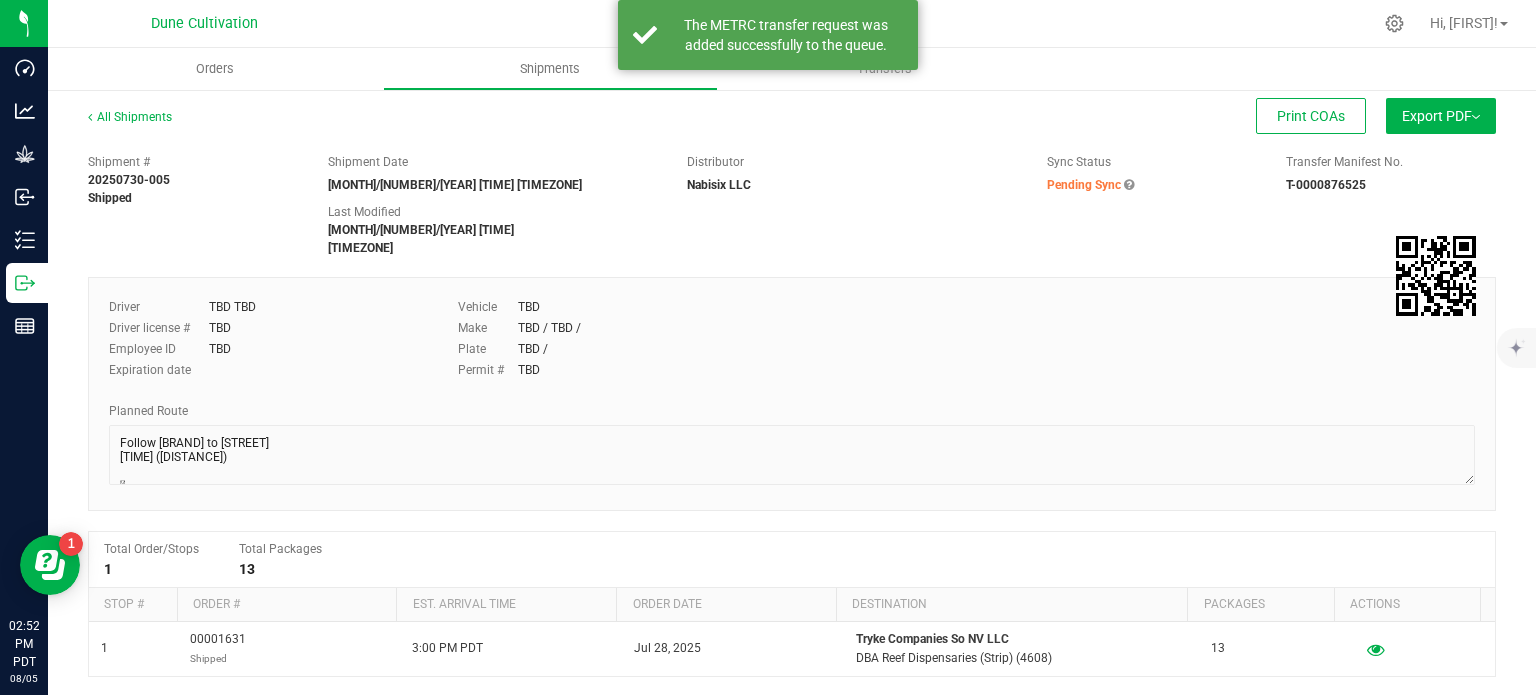scroll, scrollTop: 0, scrollLeft: 0, axis: both 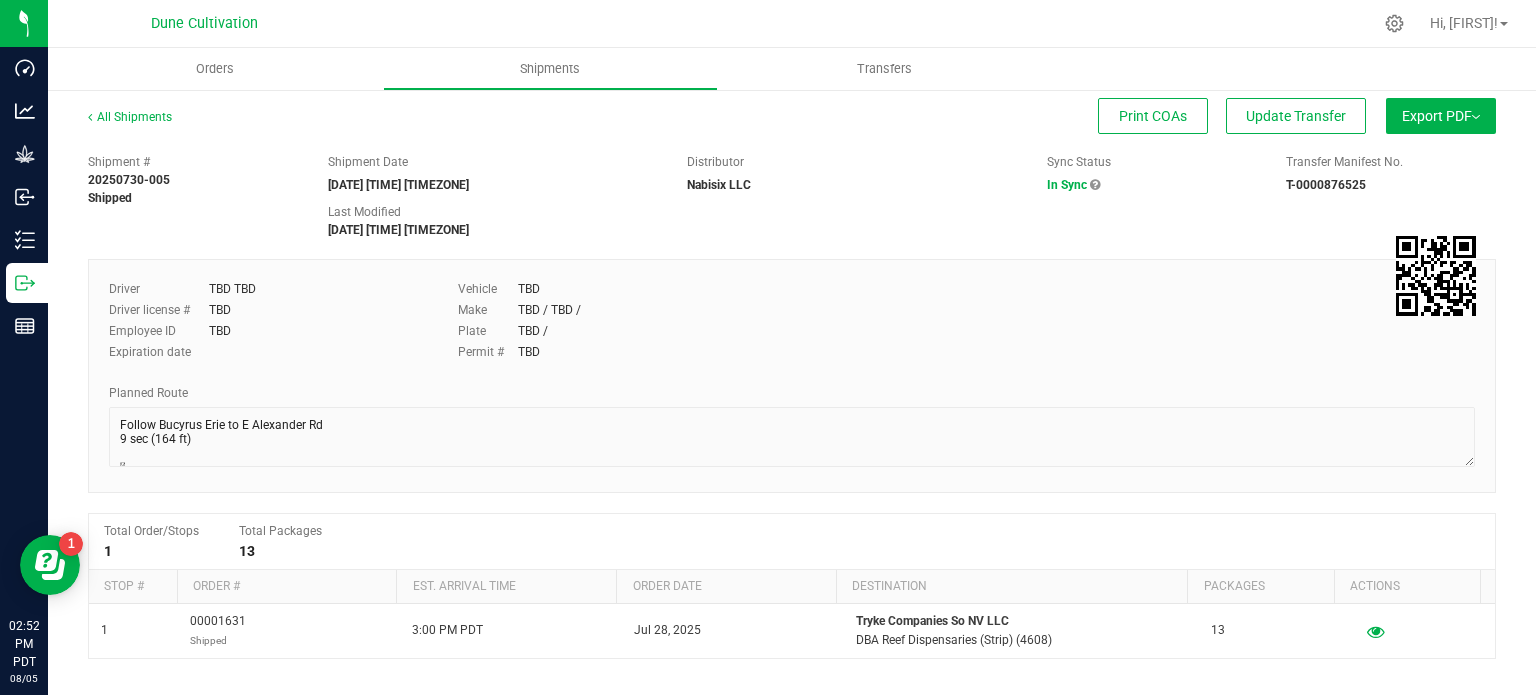 click on "Export PDF" at bounding box center [1441, 116] 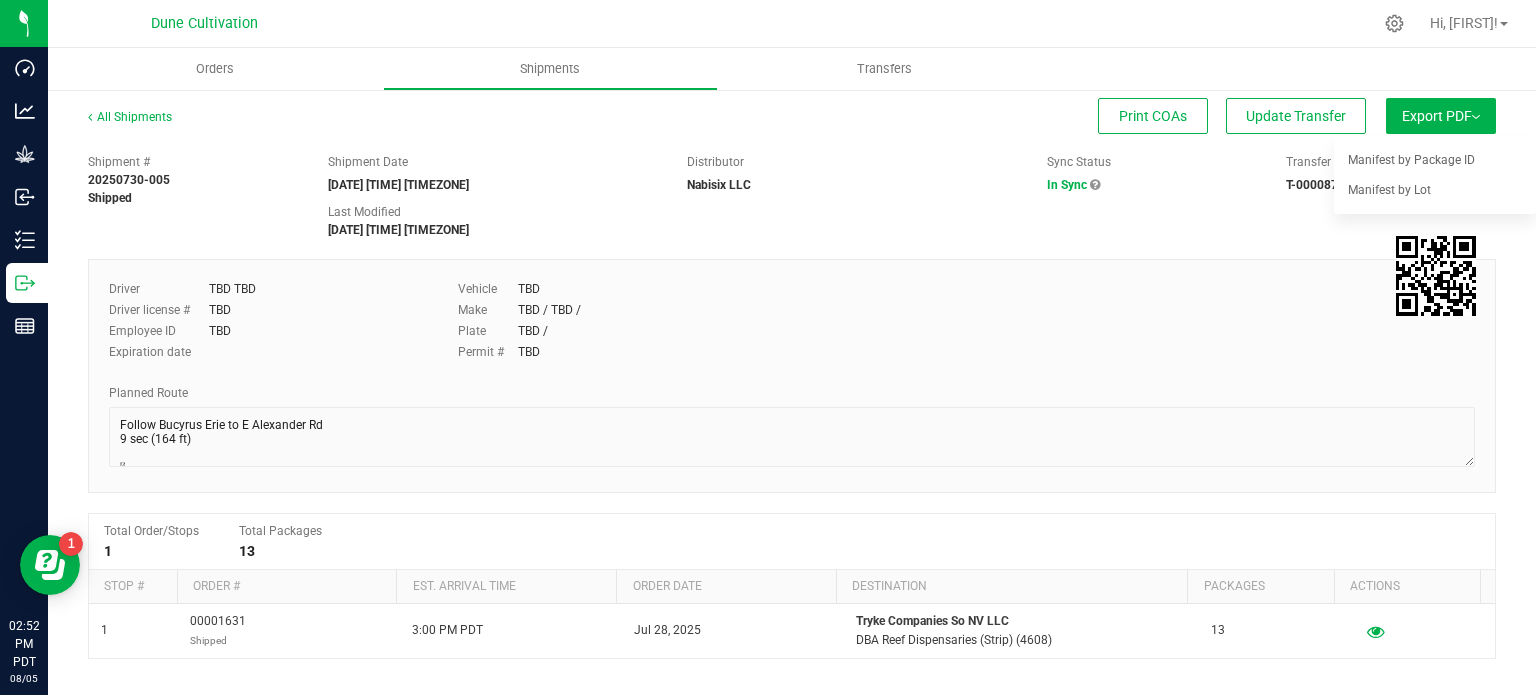click on "Shipment #
20250730-005
Shipped
Shipment Date
[DATE] [TIME] [TIMEZONE]
Distributor
Nabisix LLC
Sync Status
In Sync
Transfer Manifest No." at bounding box center (792, 191) 